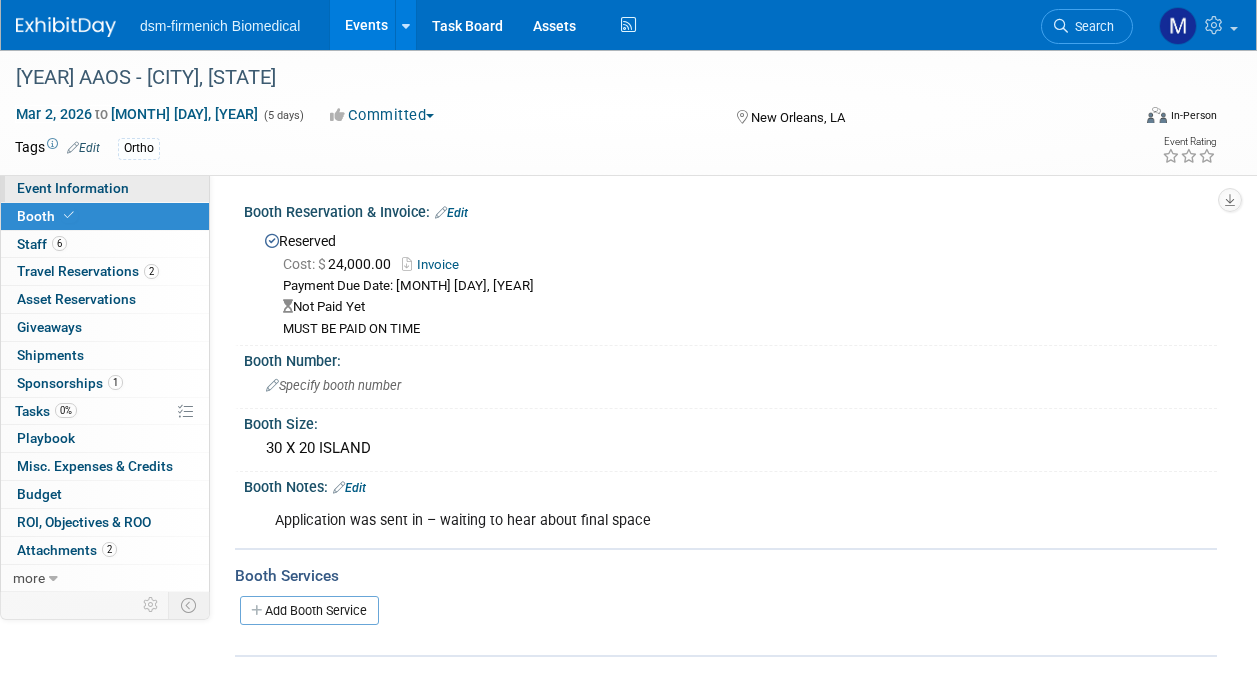 scroll, scrollTop: 0, scrollLeft: 0, axis: both 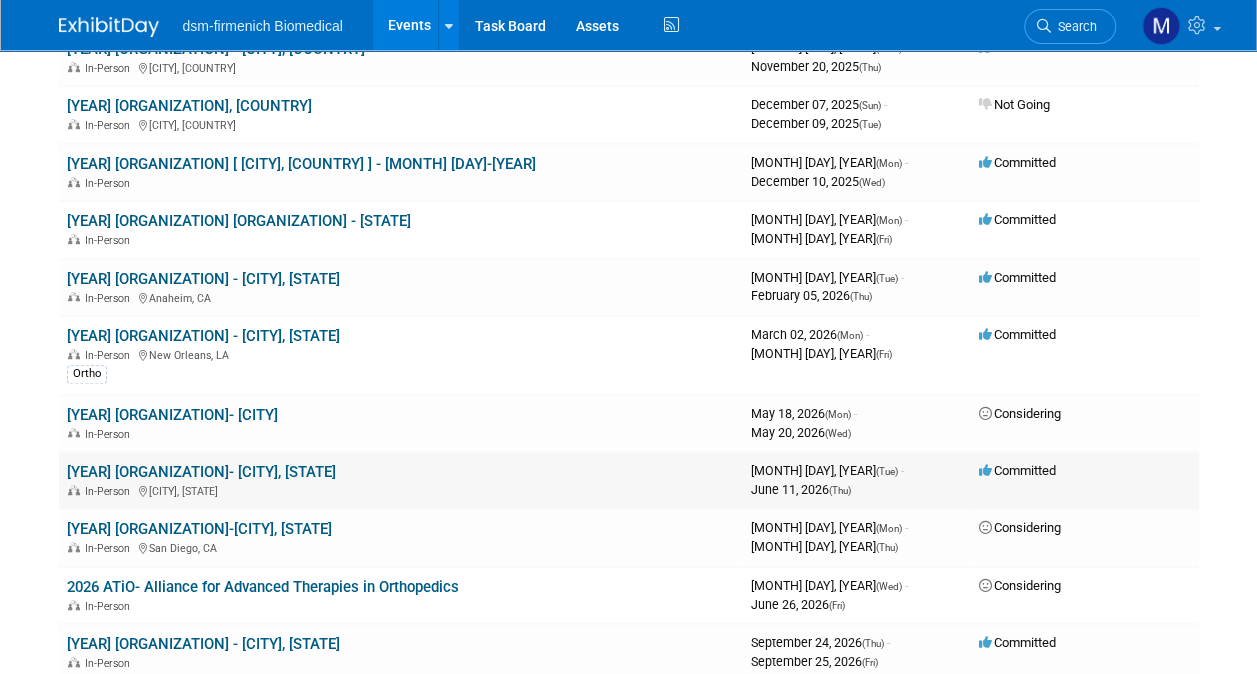 click on "[YEAR] OMTEC- [CITY], [STATE]" at bounding box center (201, 472) 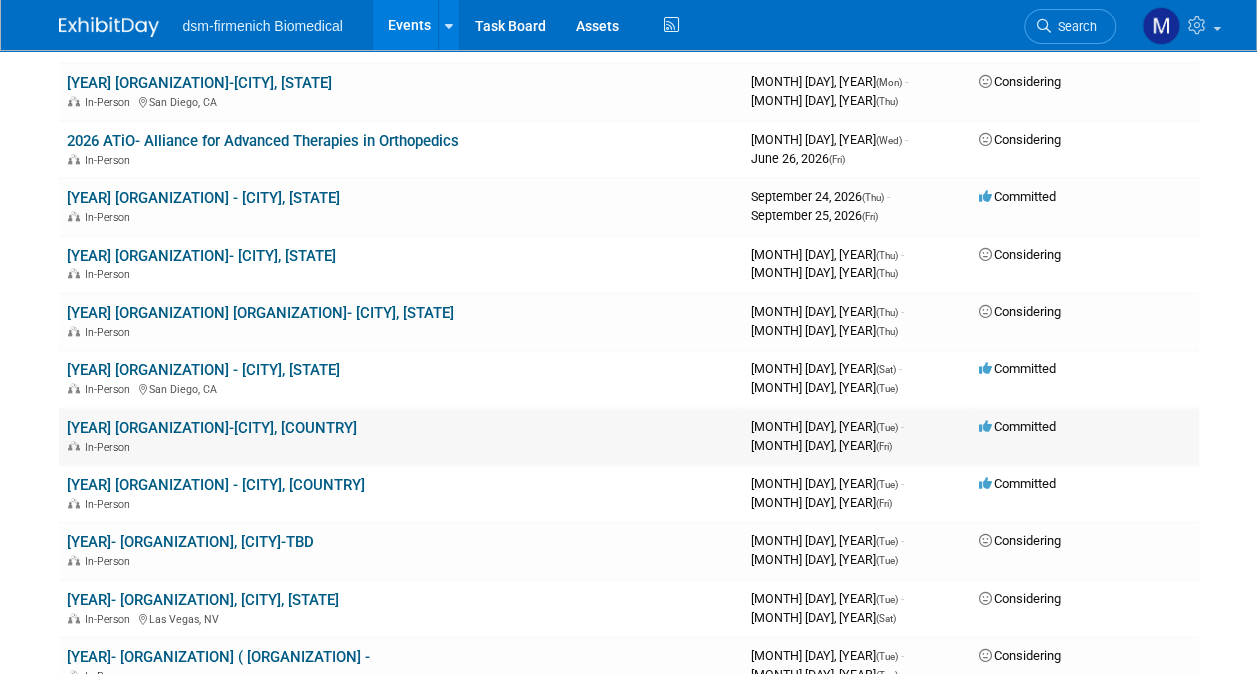 scroll, scrollTop: 1000, scrollLeft: 0, axis: vertical 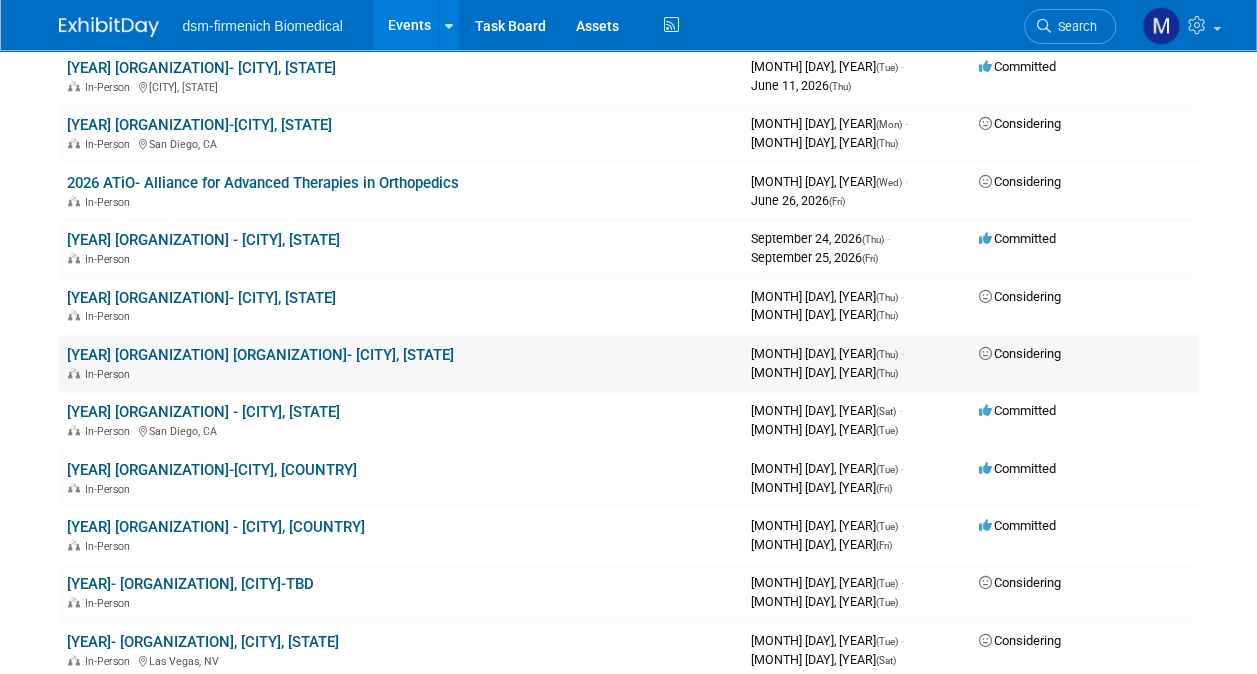 click on "In-Person" at bounding box center [401, 373] 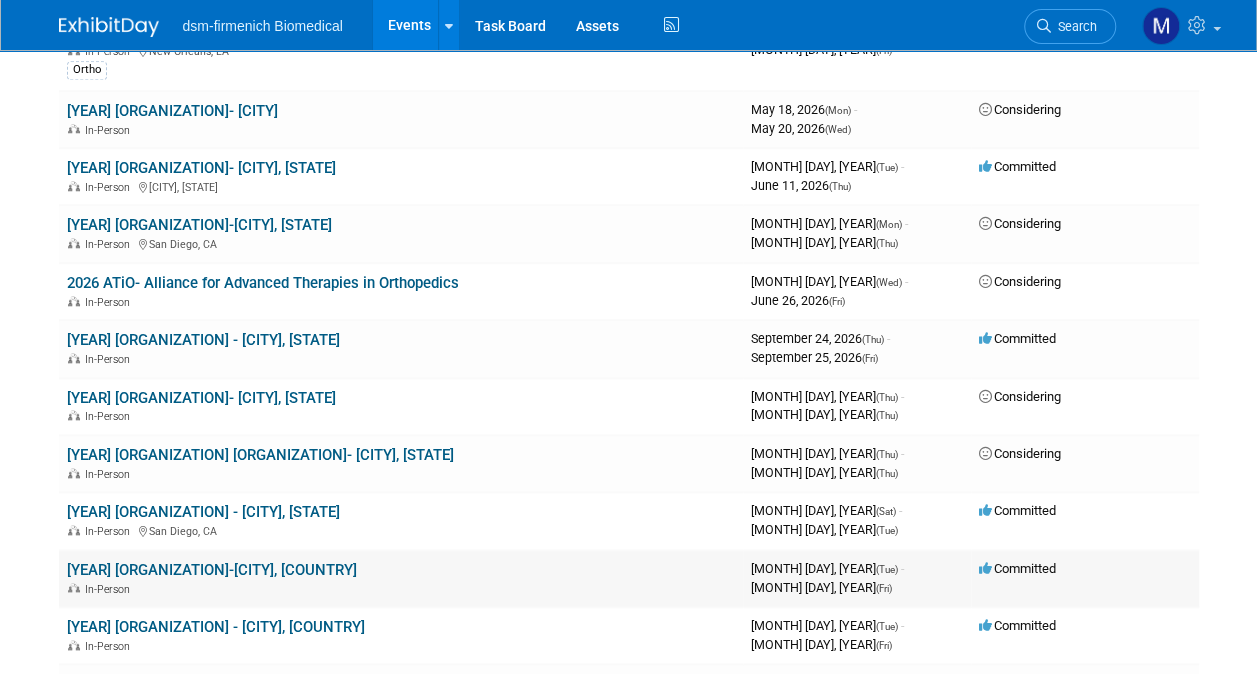 scroll, scrollTop: 600, scrollLeft: 0, axis: vertical 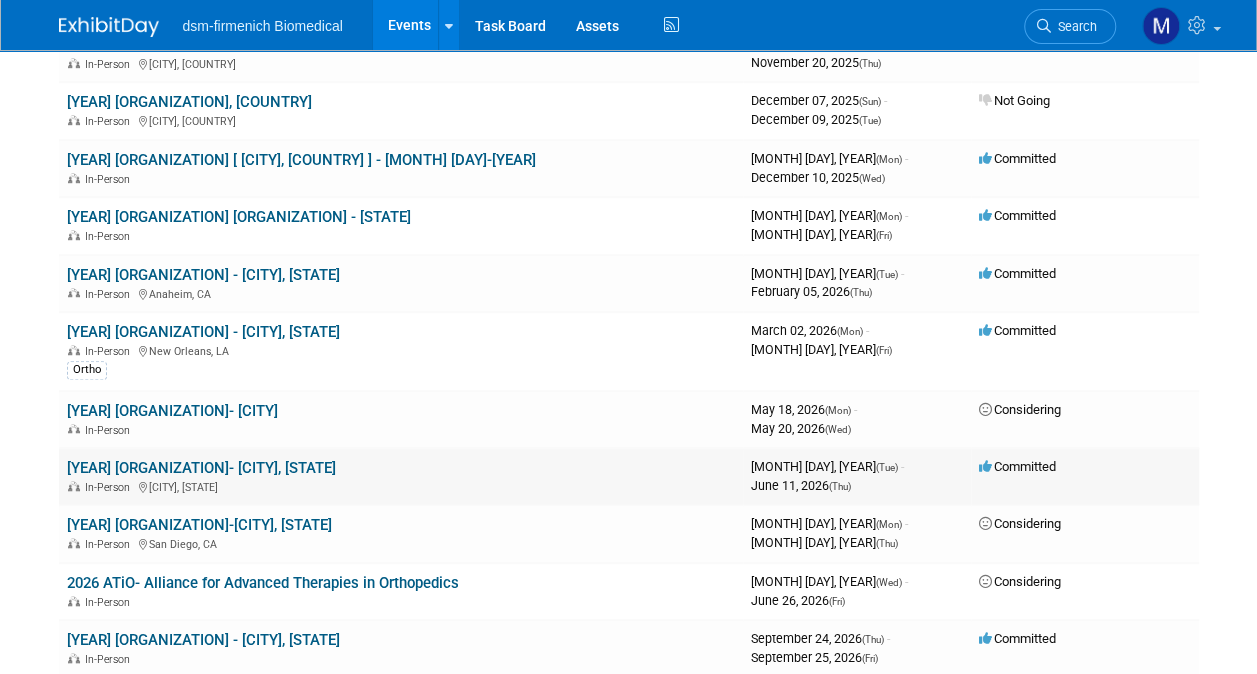 click on "[YEAR] OMTEC- [CITY], [STATE]" at bounding box center [201, 468] 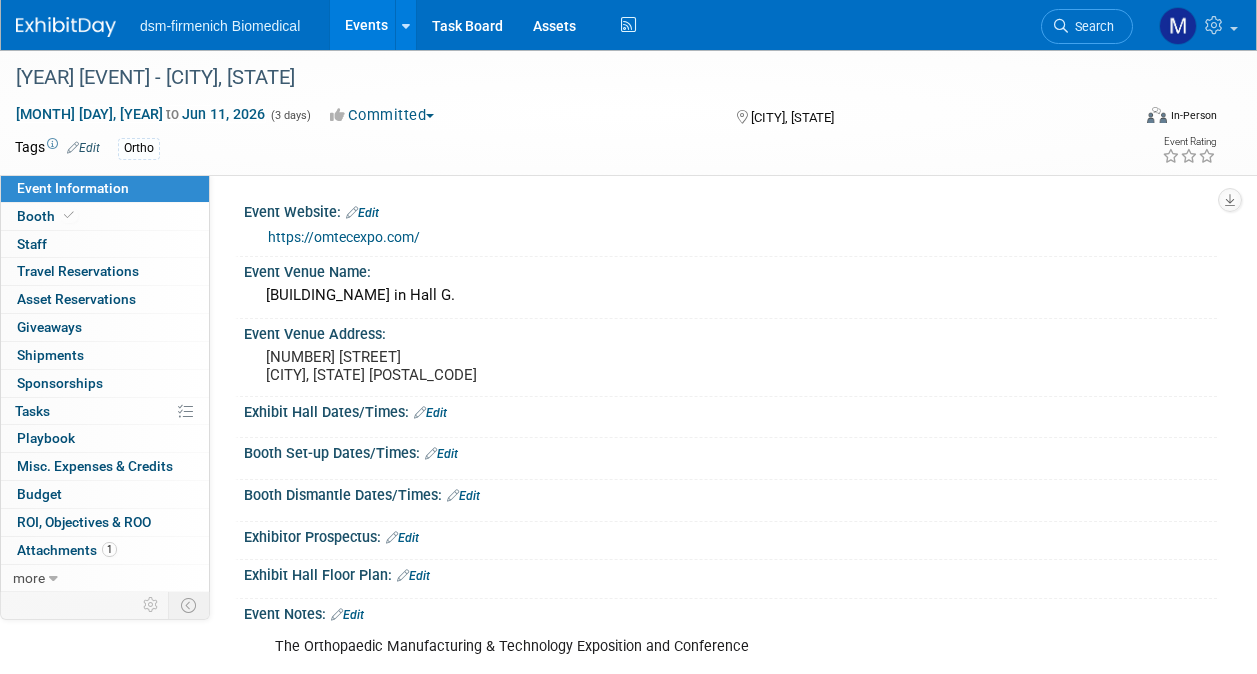scroll, scrollTop: 0, scrollLeft: 0, axis: both 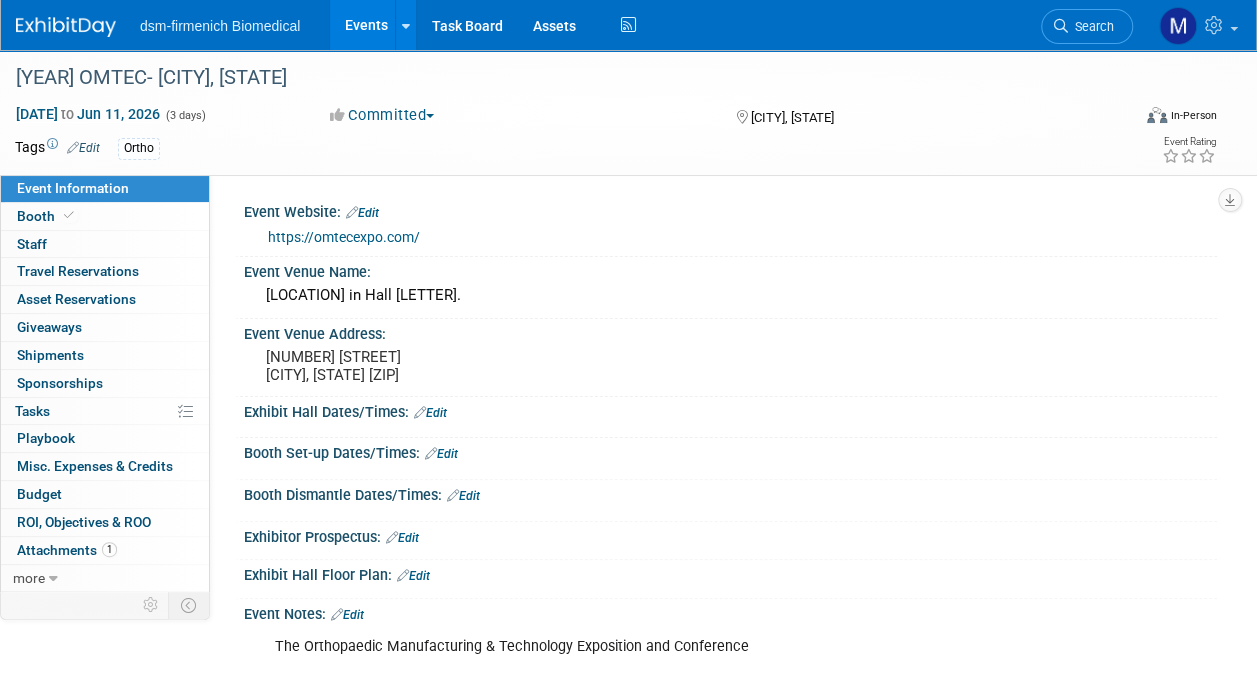 click on "Events" at bounding box center (366, 25) 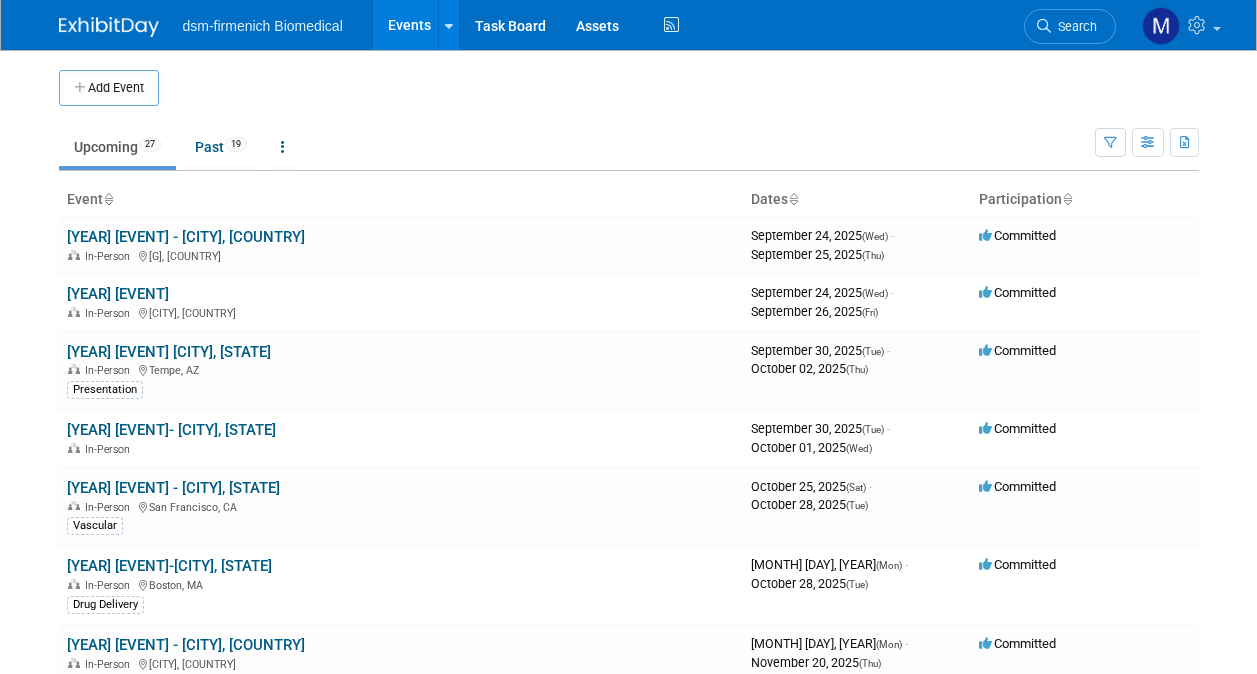 scroll, scrollTop: 0, scrollLeft: 0, axis: both 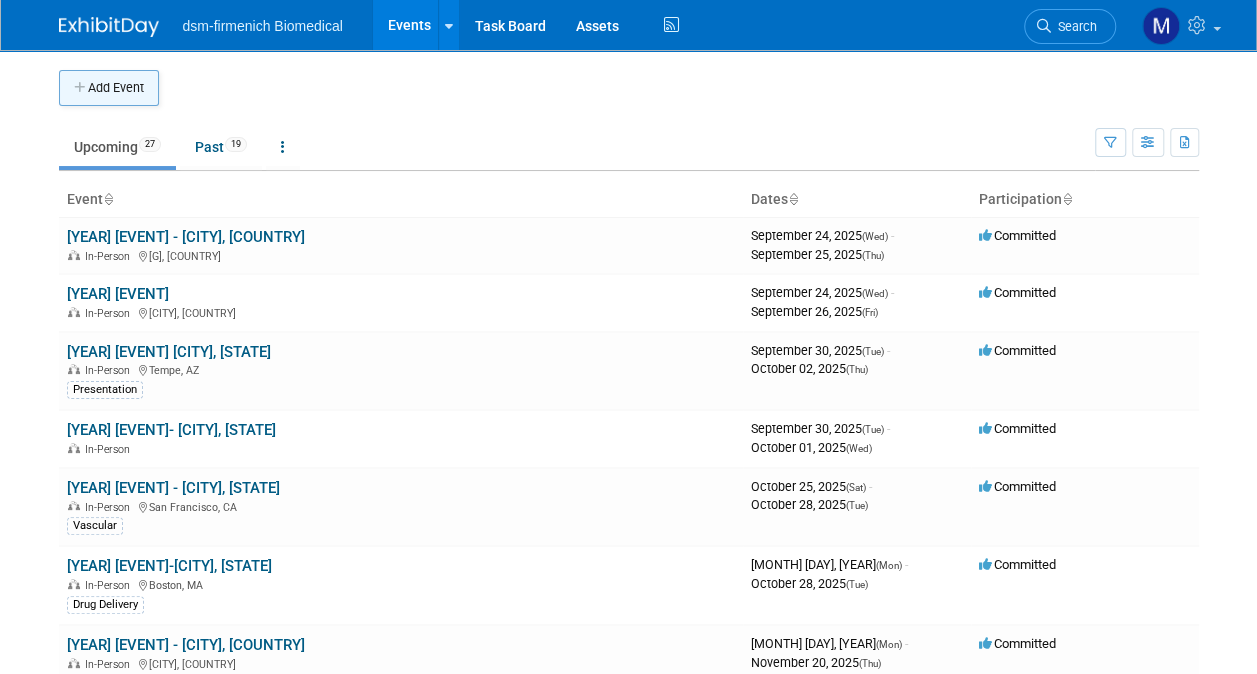 click on "Add Event" at bounding box center (109, 88) 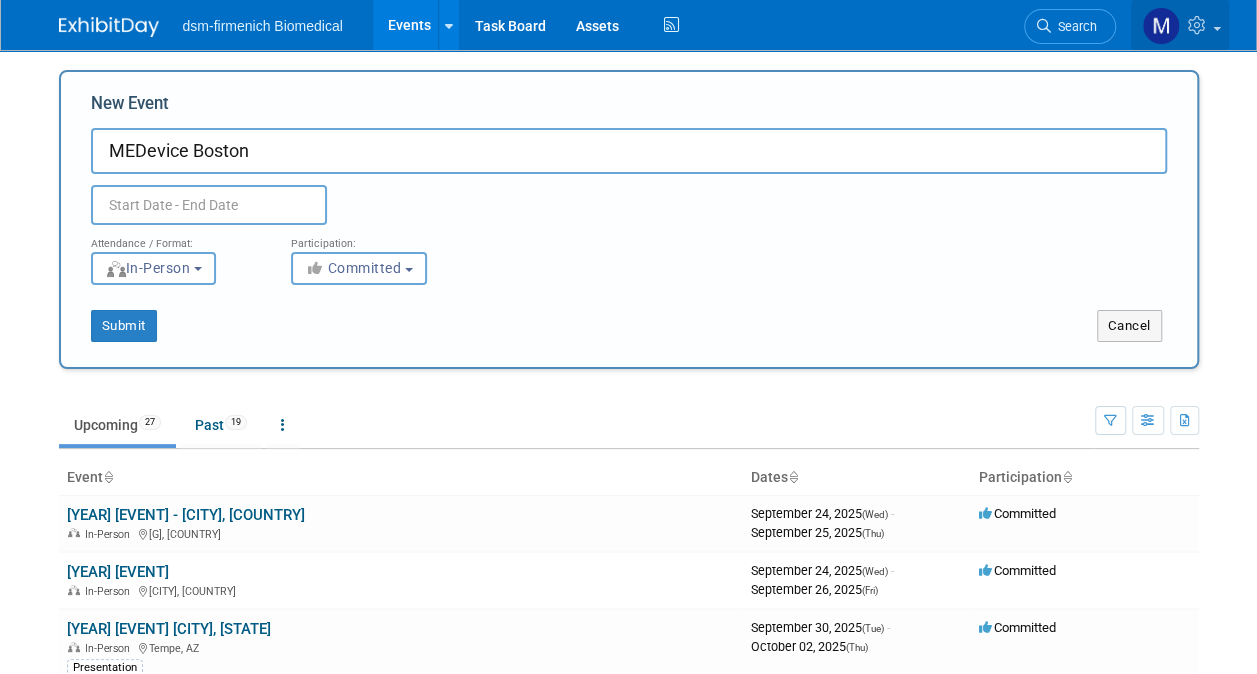 type on "MEDevice Boston" 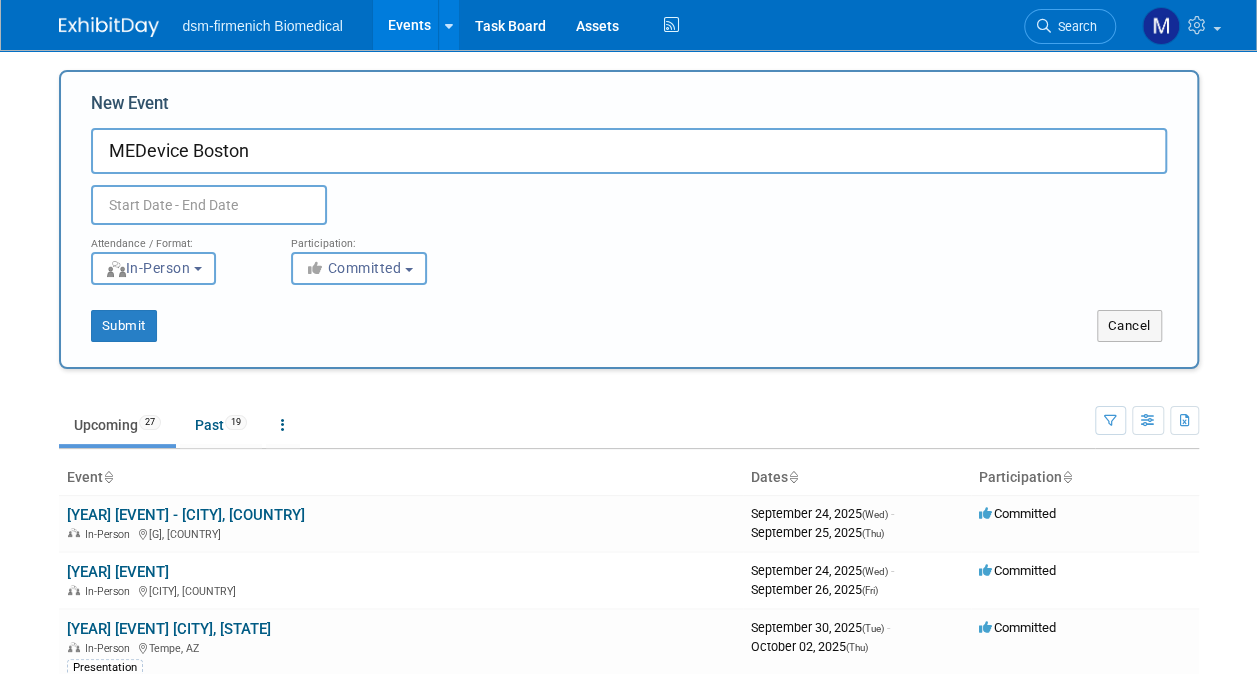 click at bounding box center [209, 205] 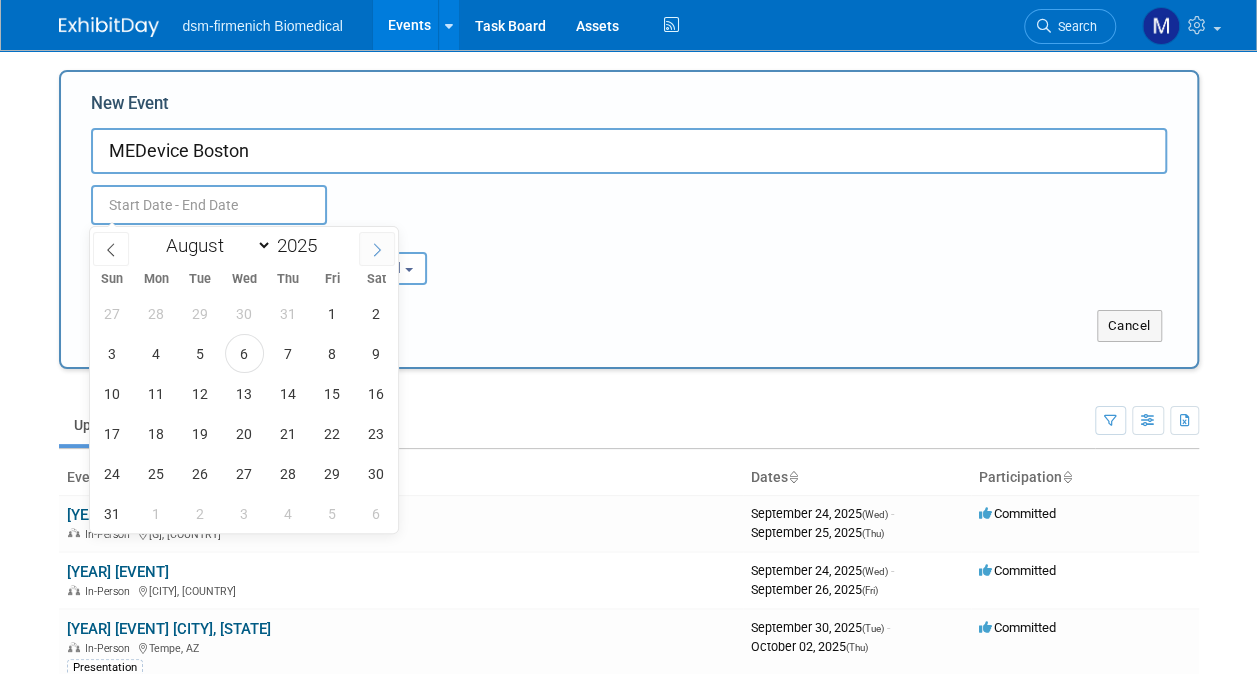 click 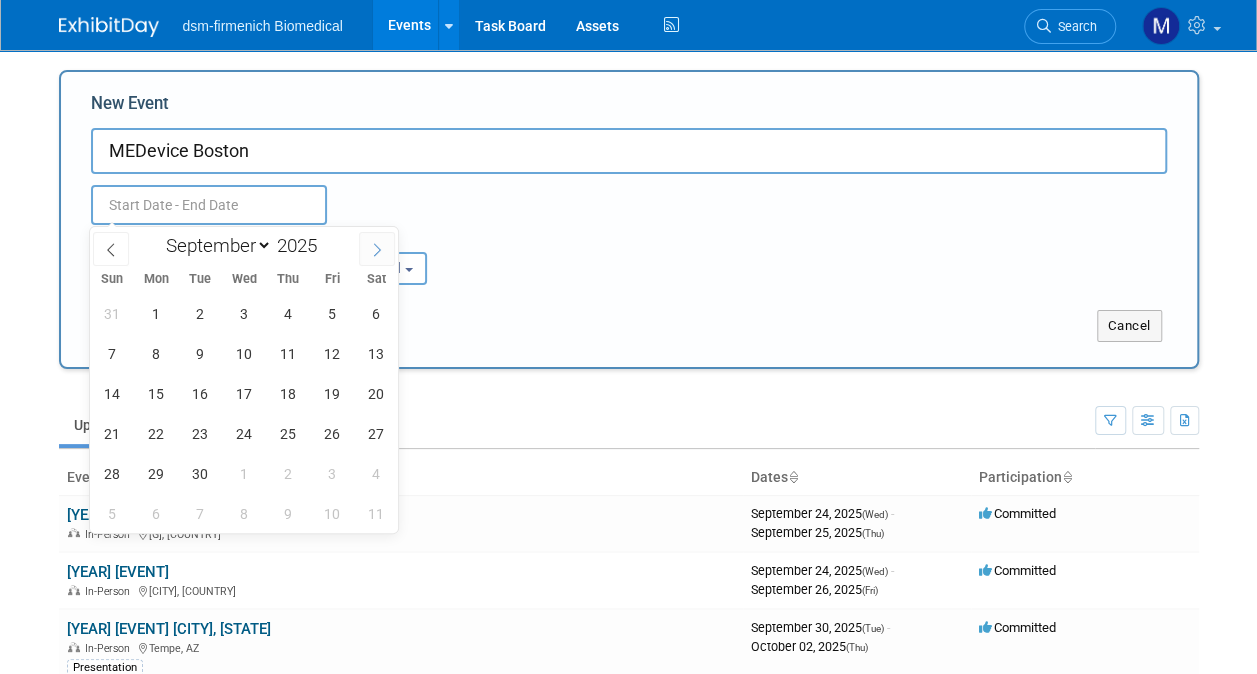click 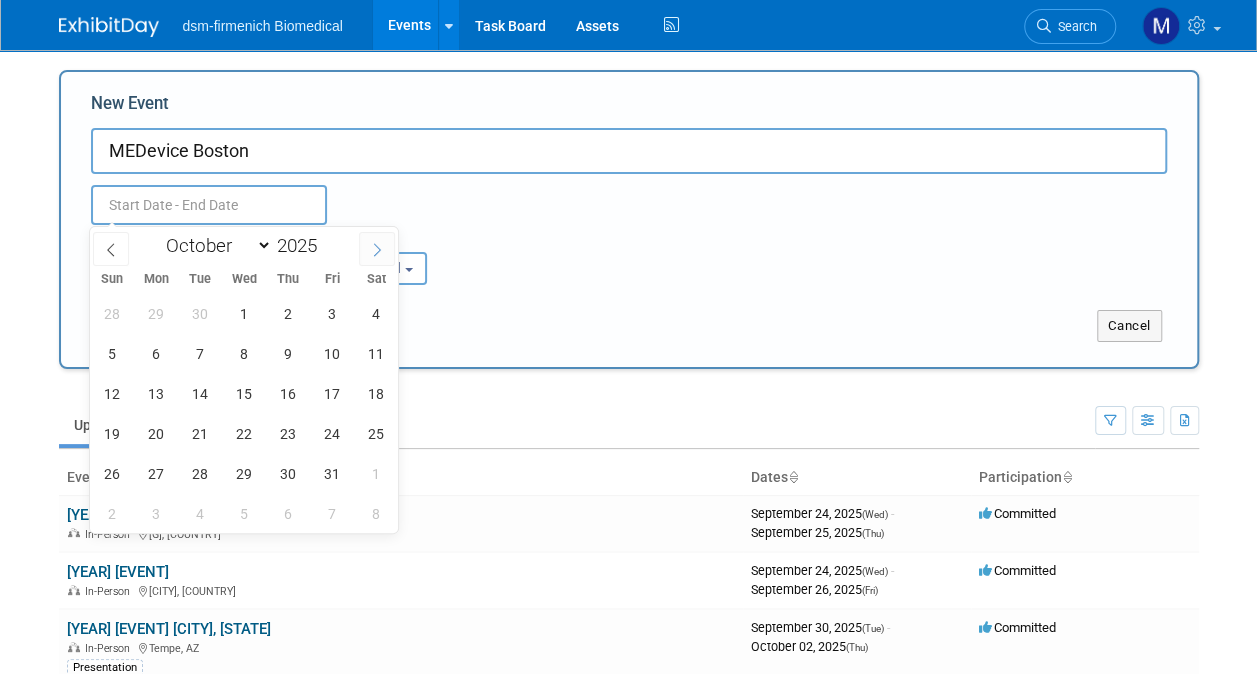 click 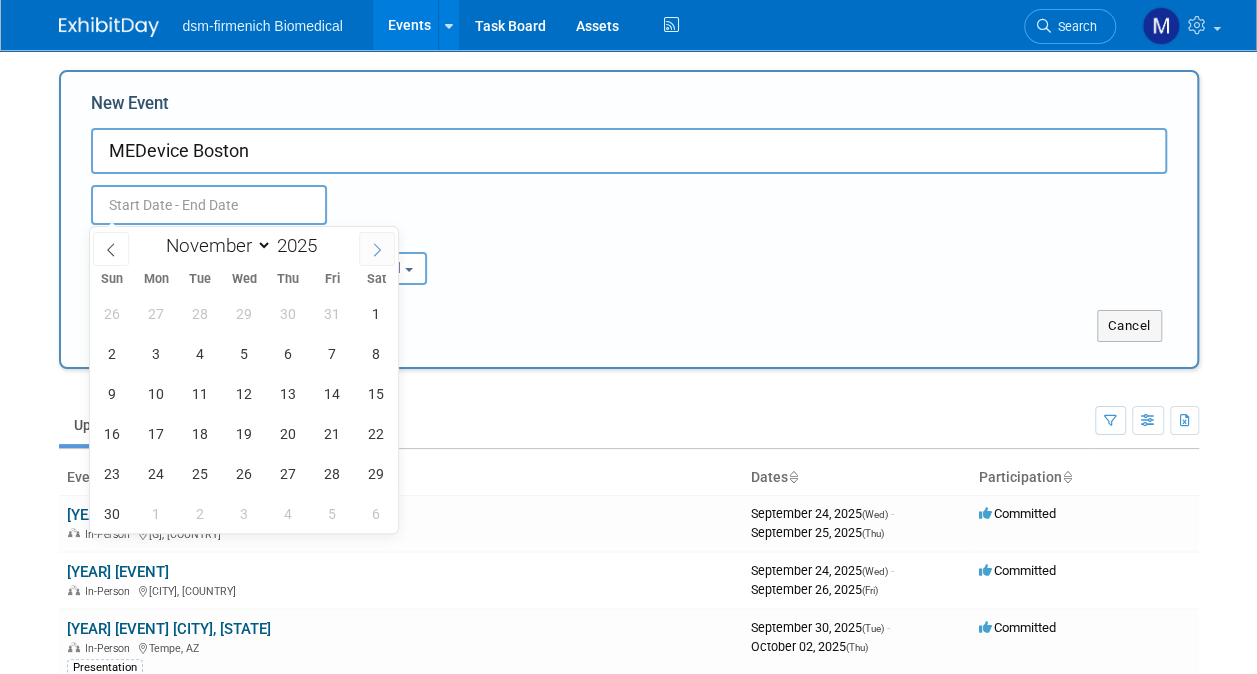 click 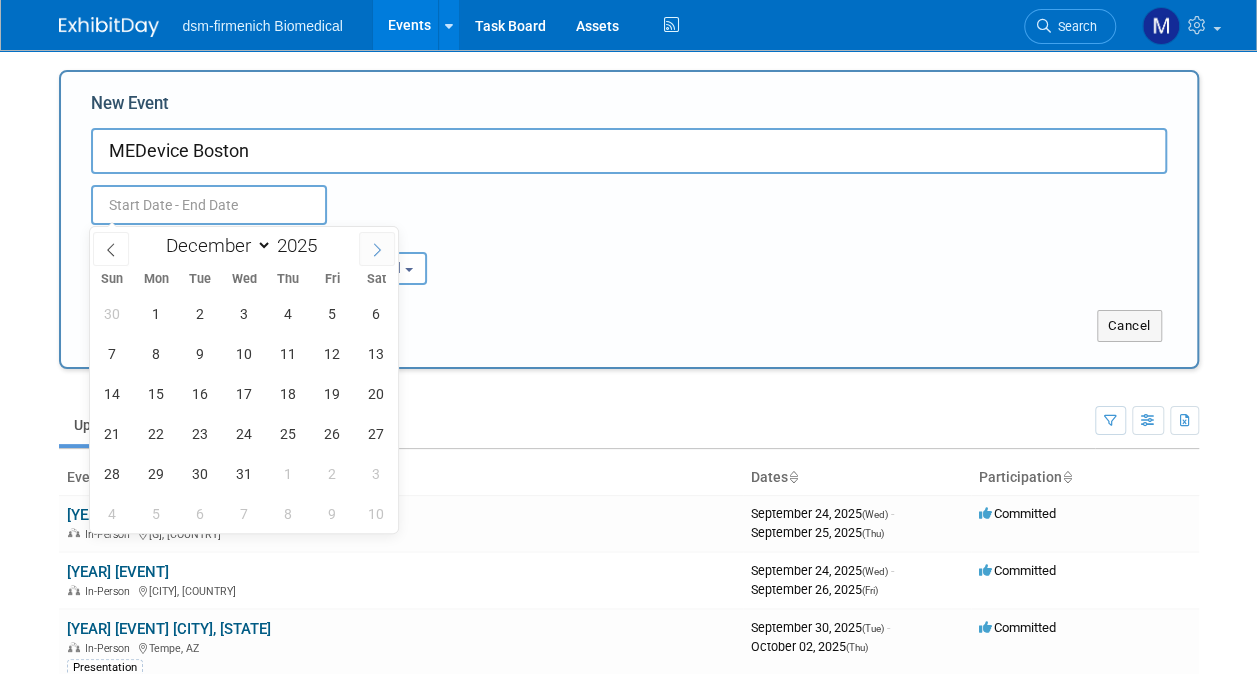 click 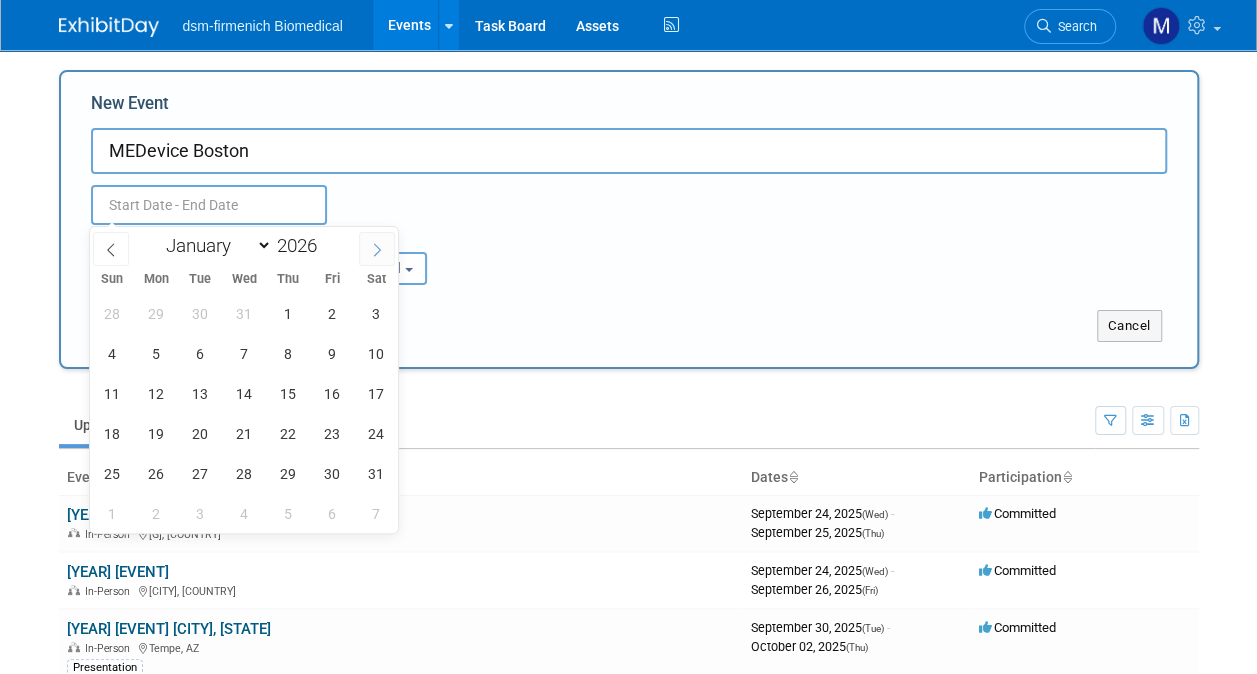 click 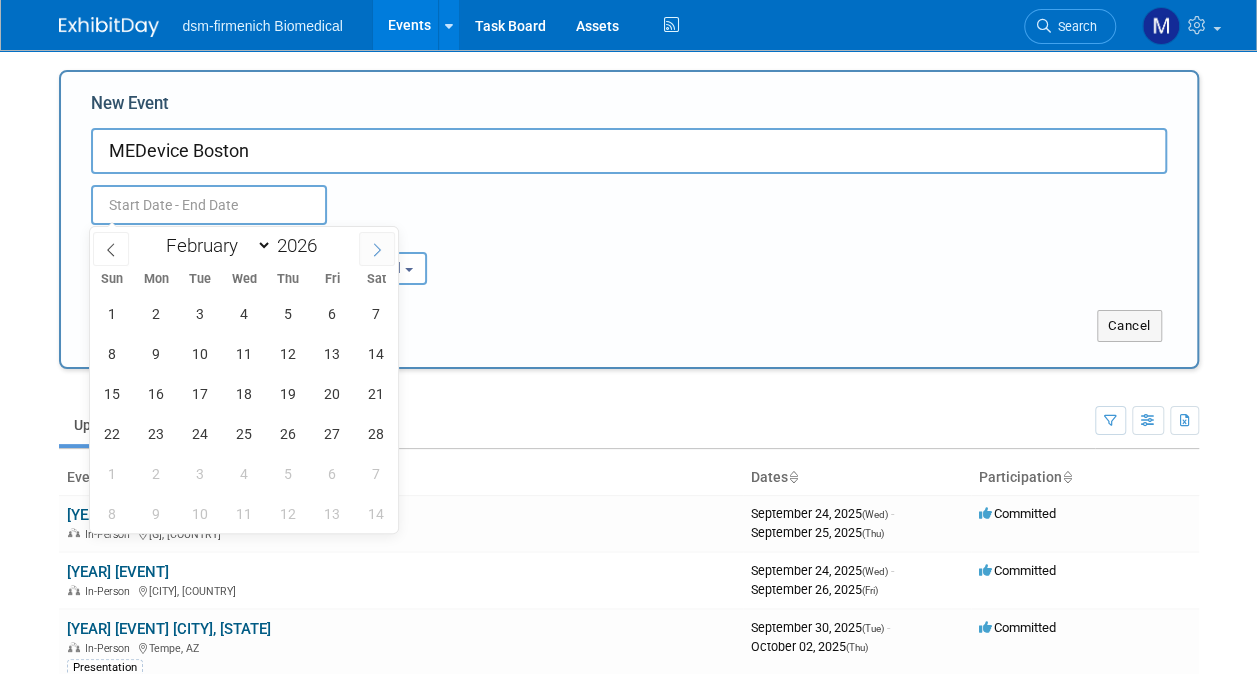 click 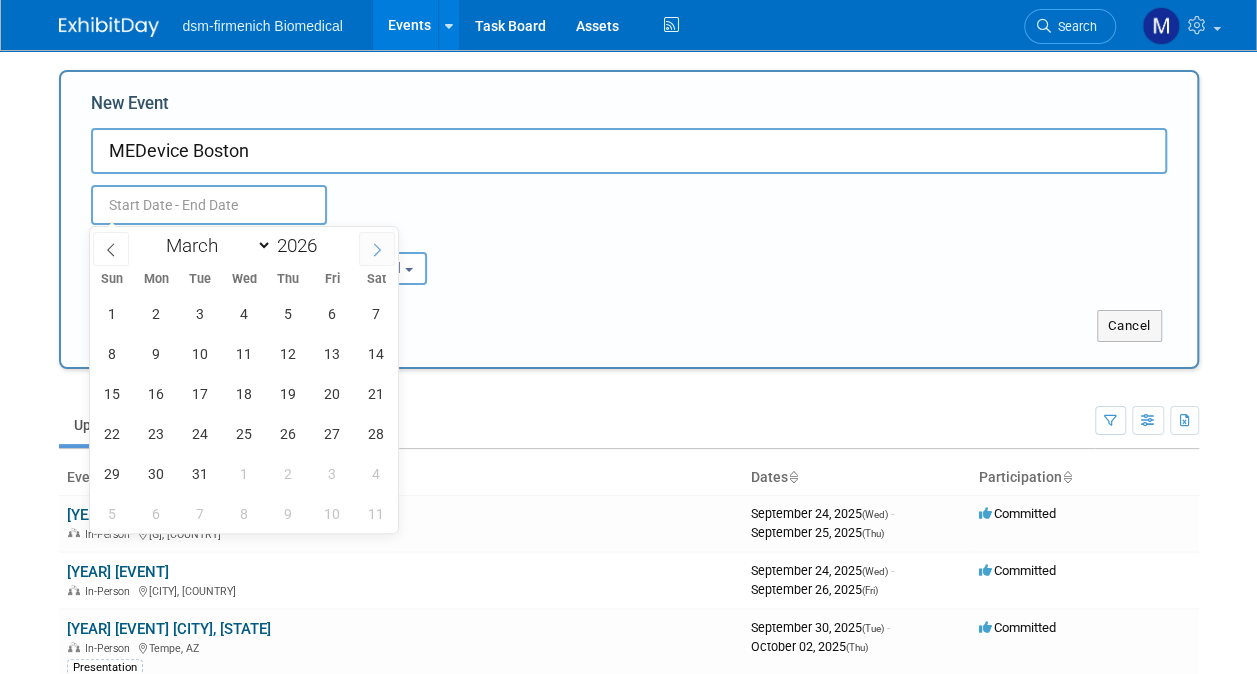 click 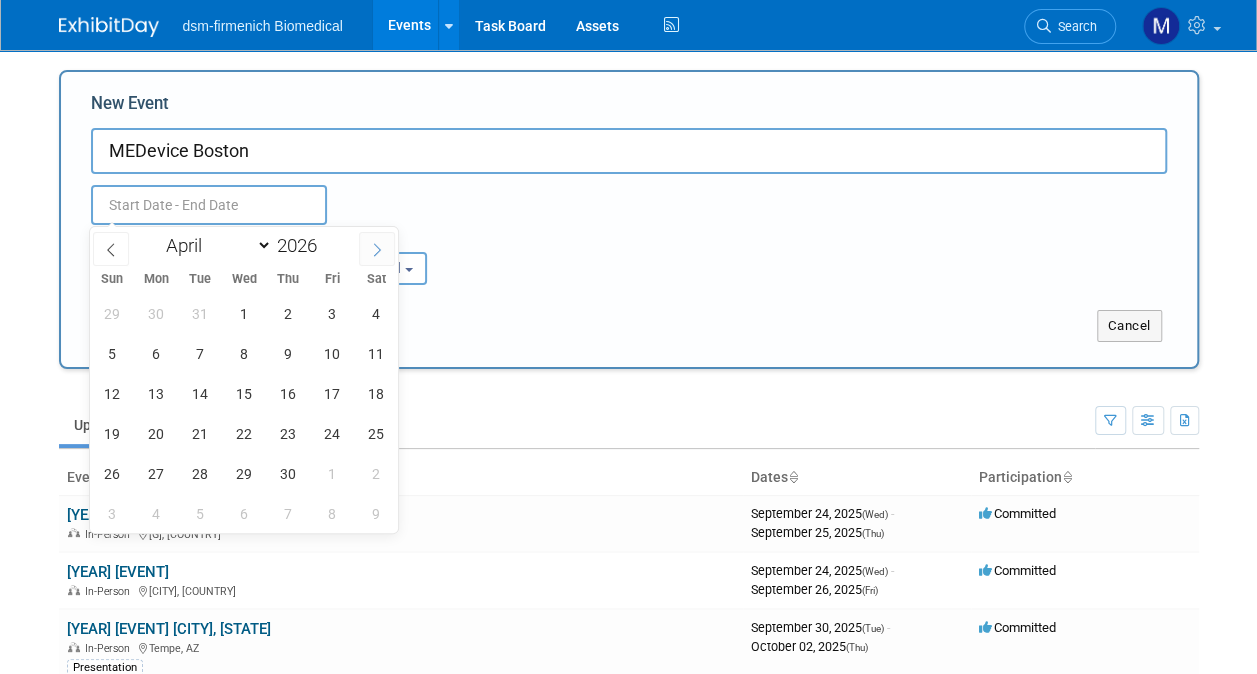 click 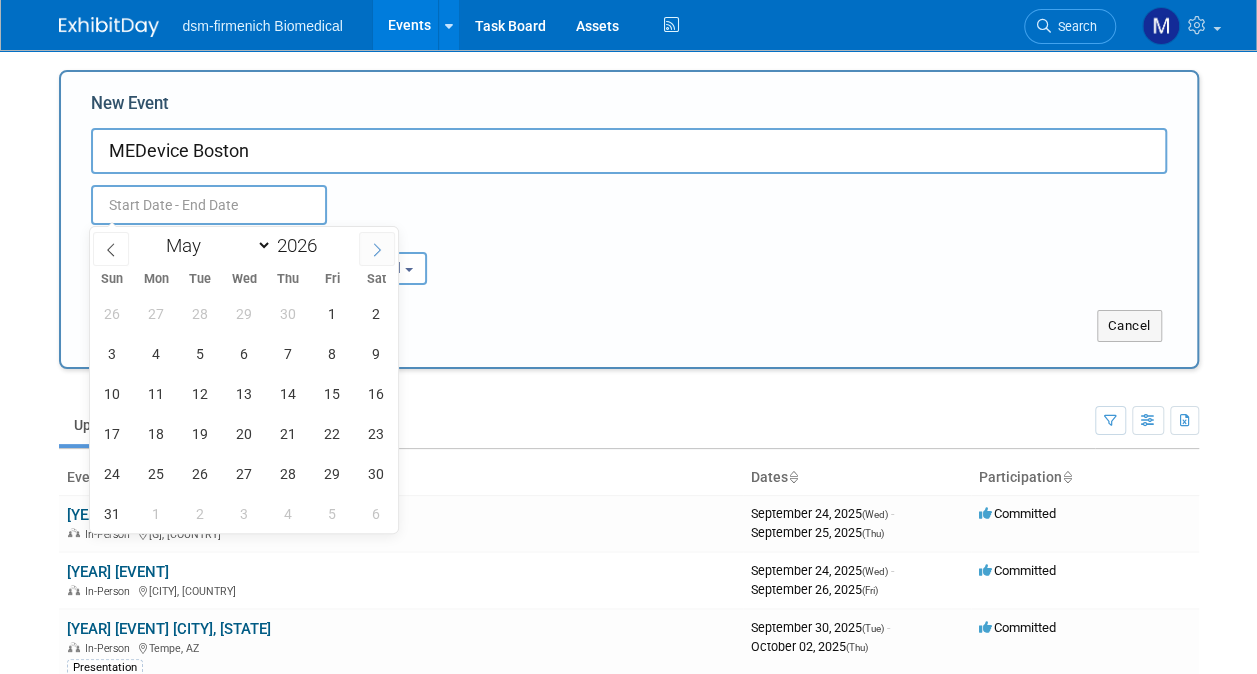 click 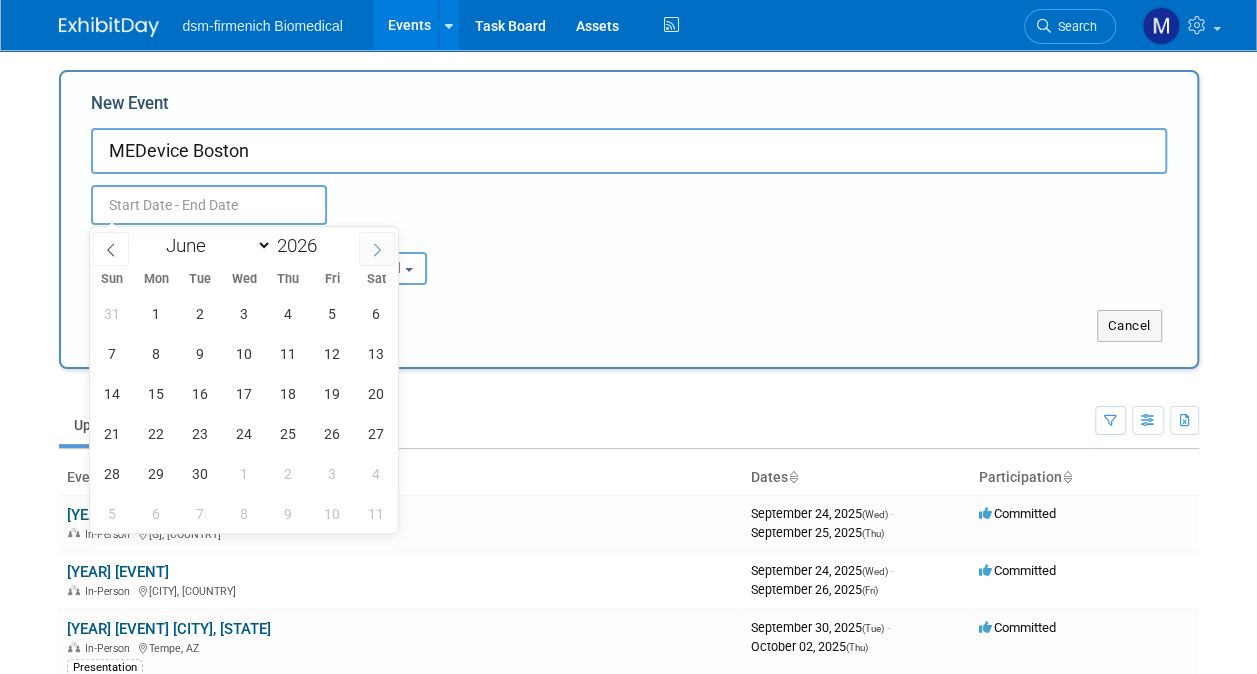 click 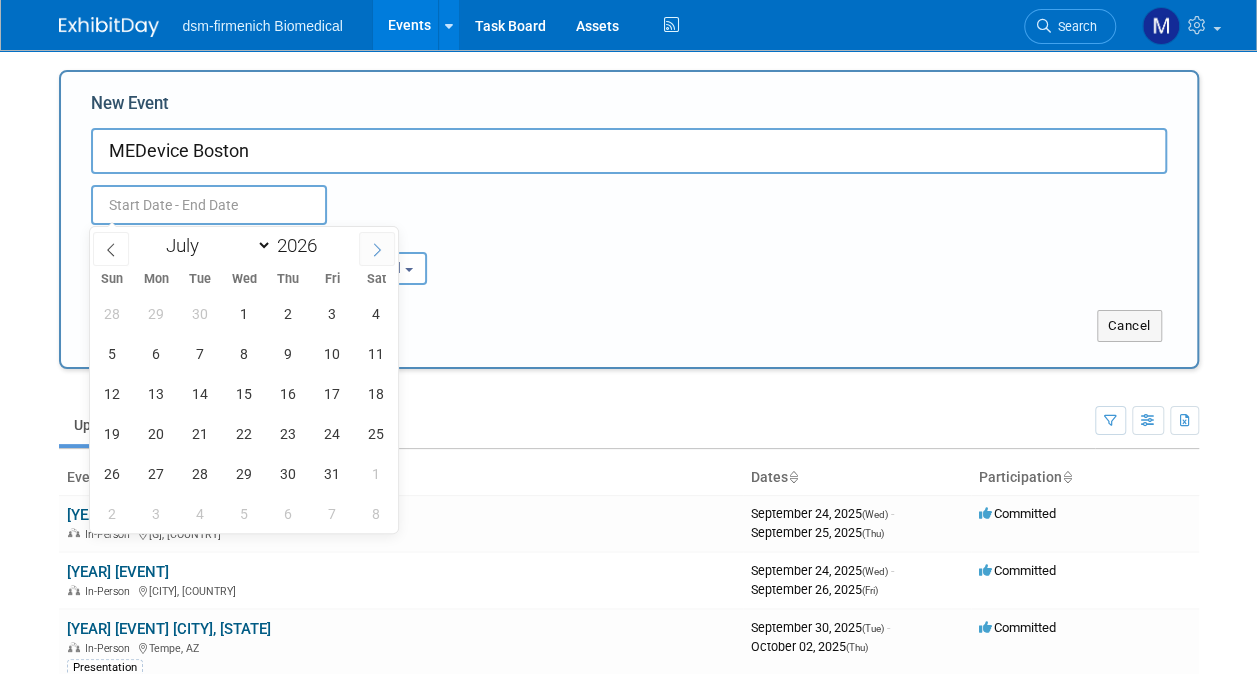 click 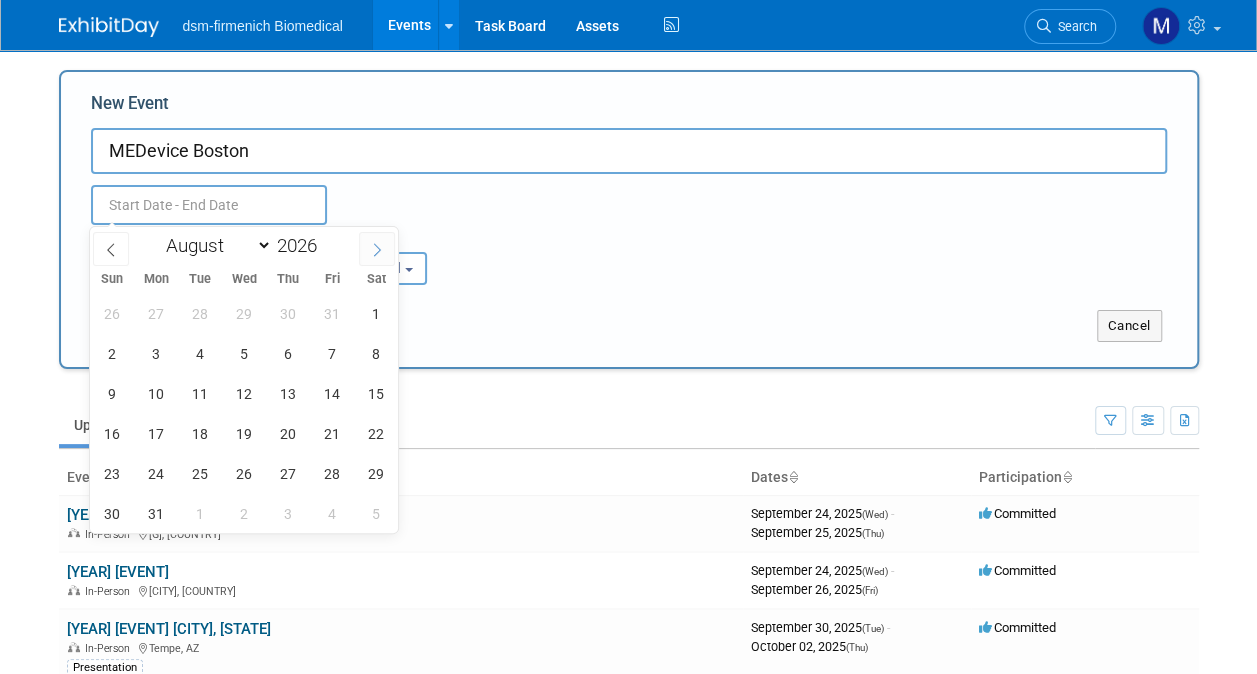 click 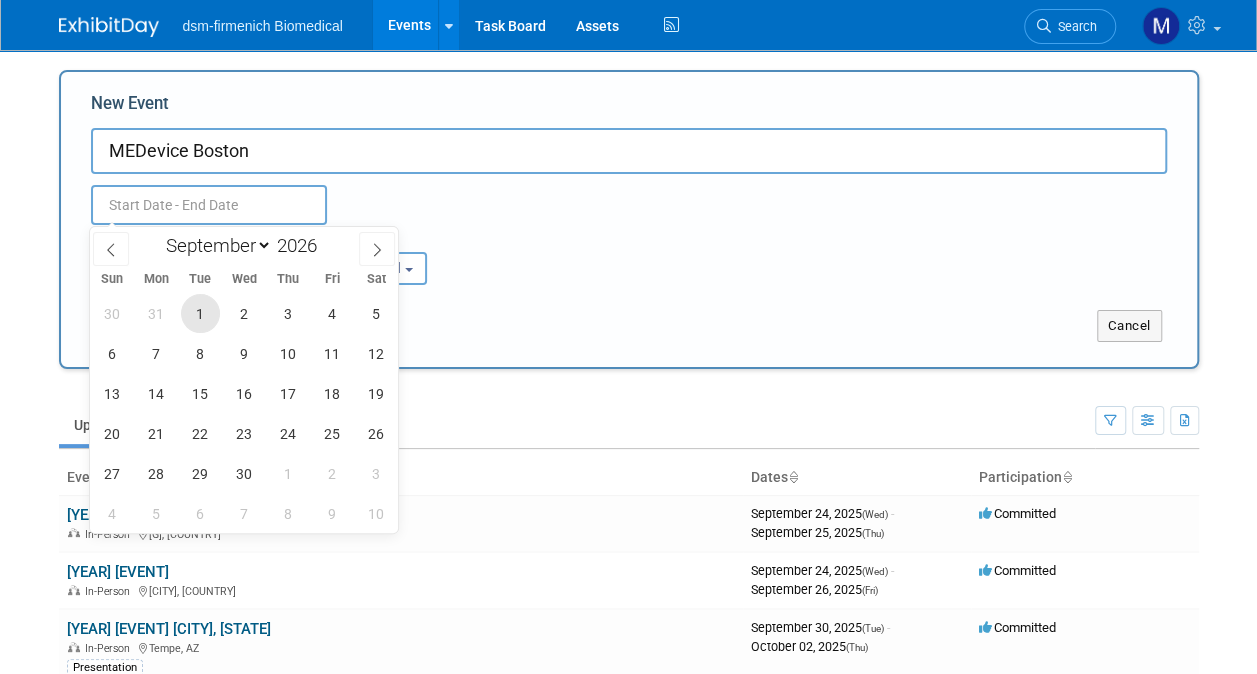 click on "1" at bounding box center [200, 313] 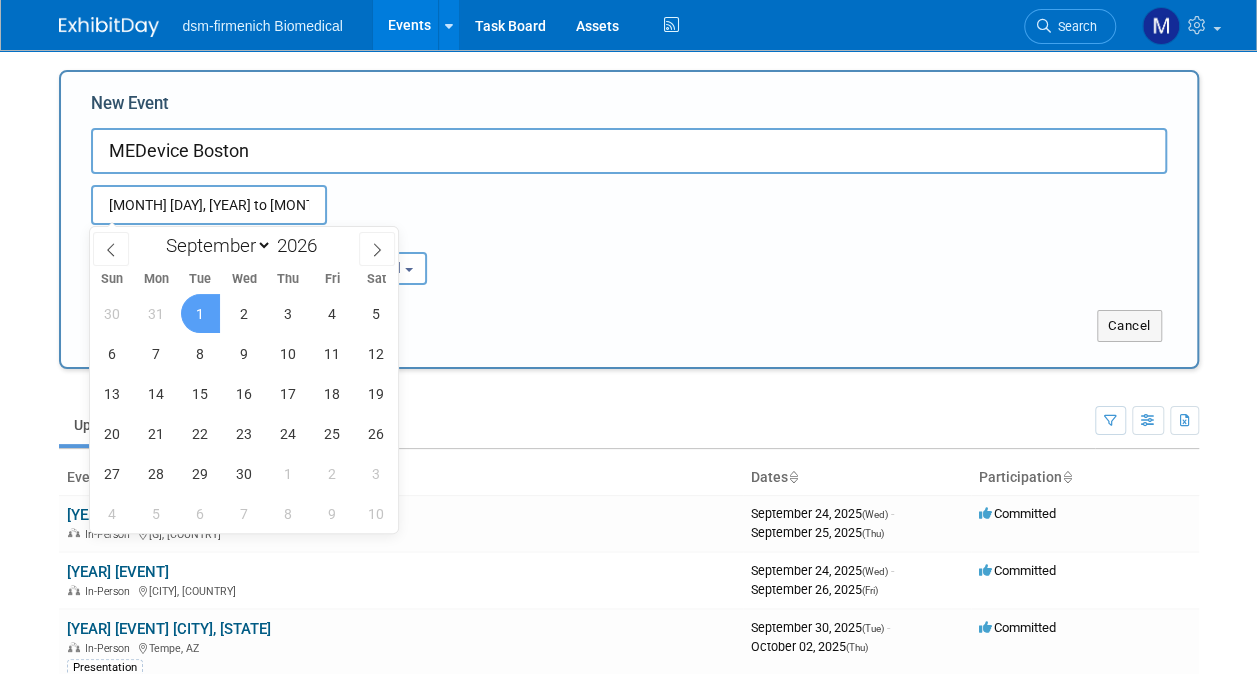 click on "1" at bounding box center [200, 313] 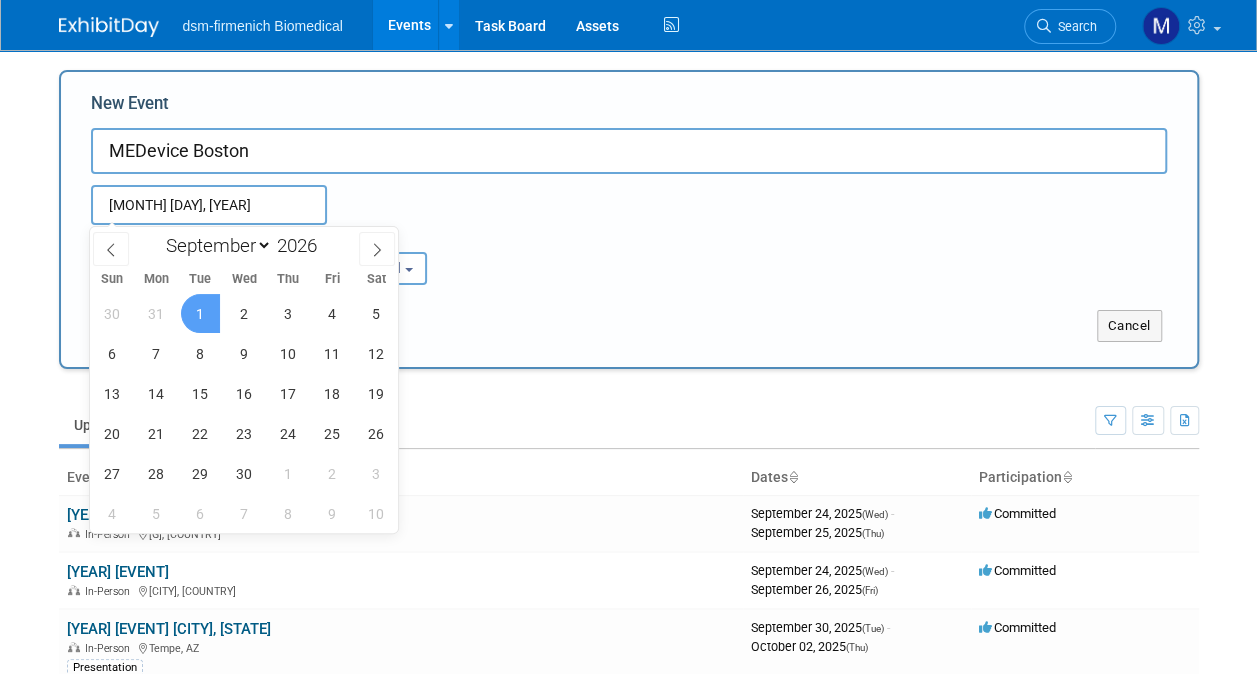 type on "Sep 1, 2026 to Sep 1, 2026" 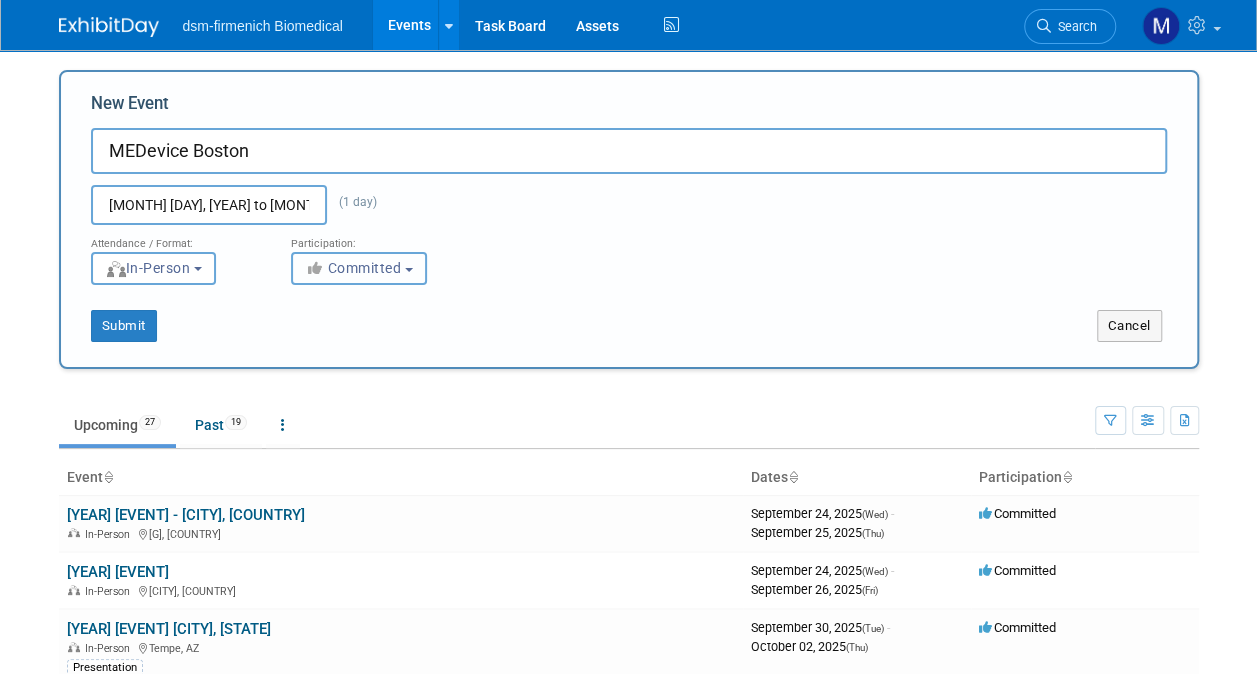 click on "Committed" at bounding box center [359, 268] 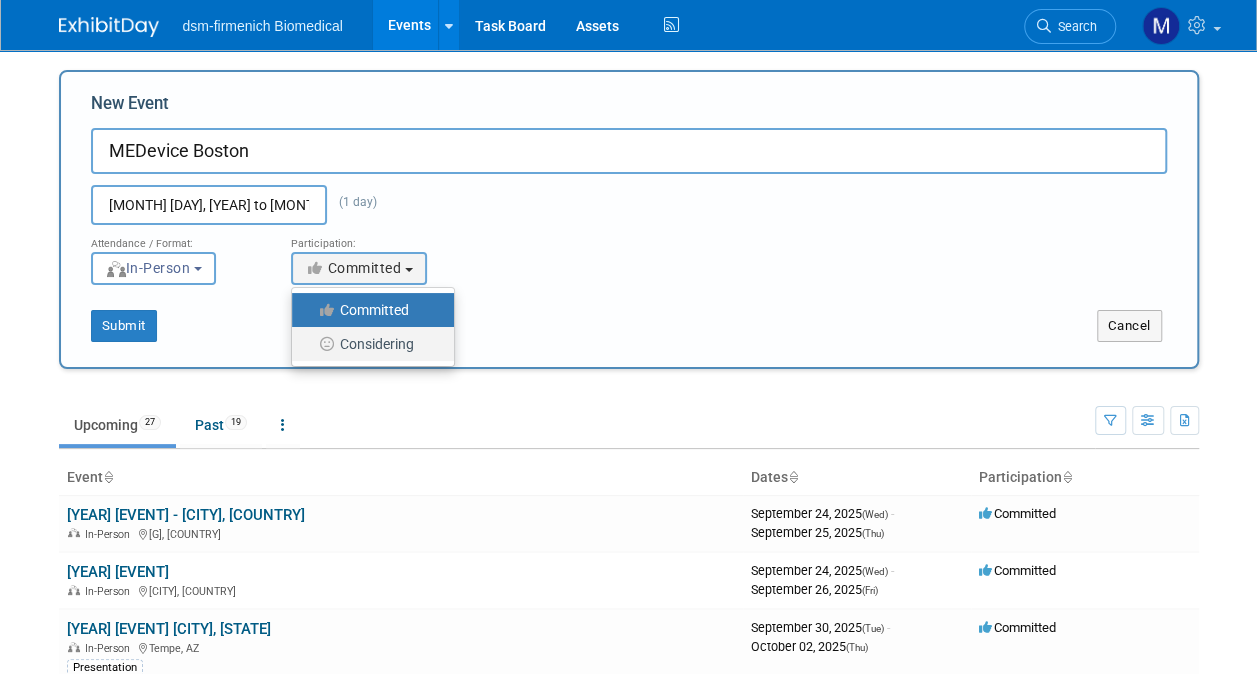 click on "Considering" at bounding box center [368, 344] 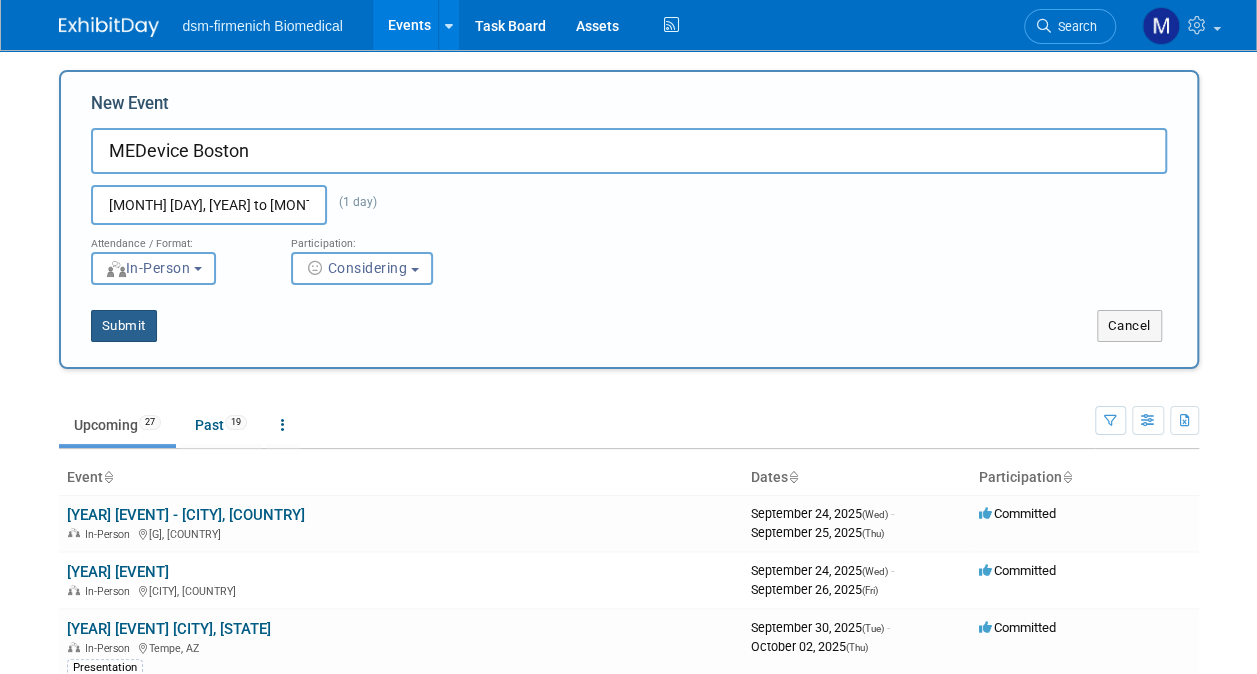 click on "Submit" at bounding box center (124, 326) 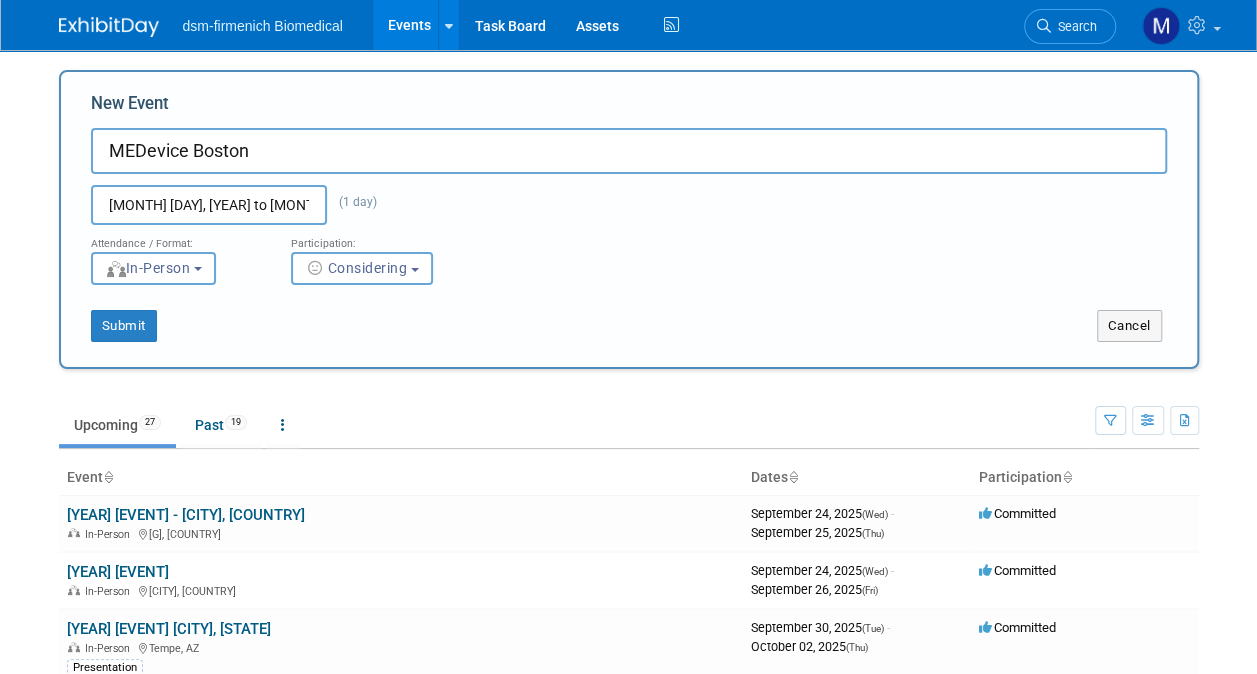 click on "Events" at bounding box center [409, 25] 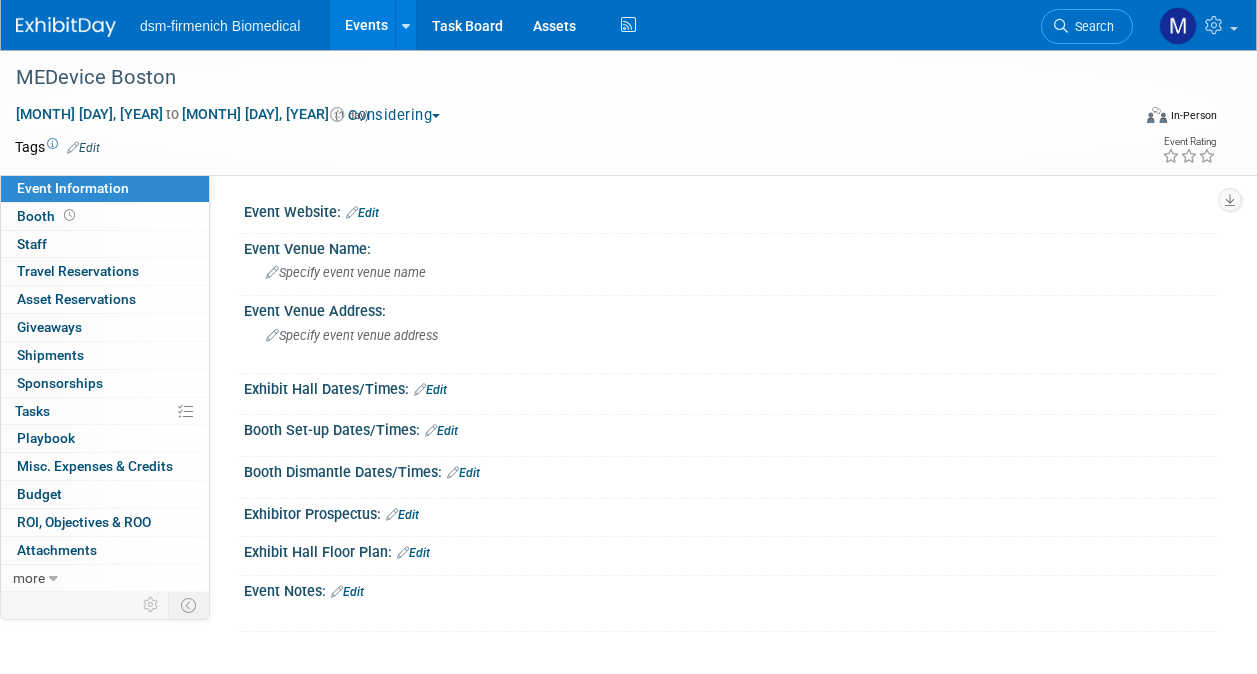 scroll, scrollTop: 0, scrollLeft: 0, axis: both 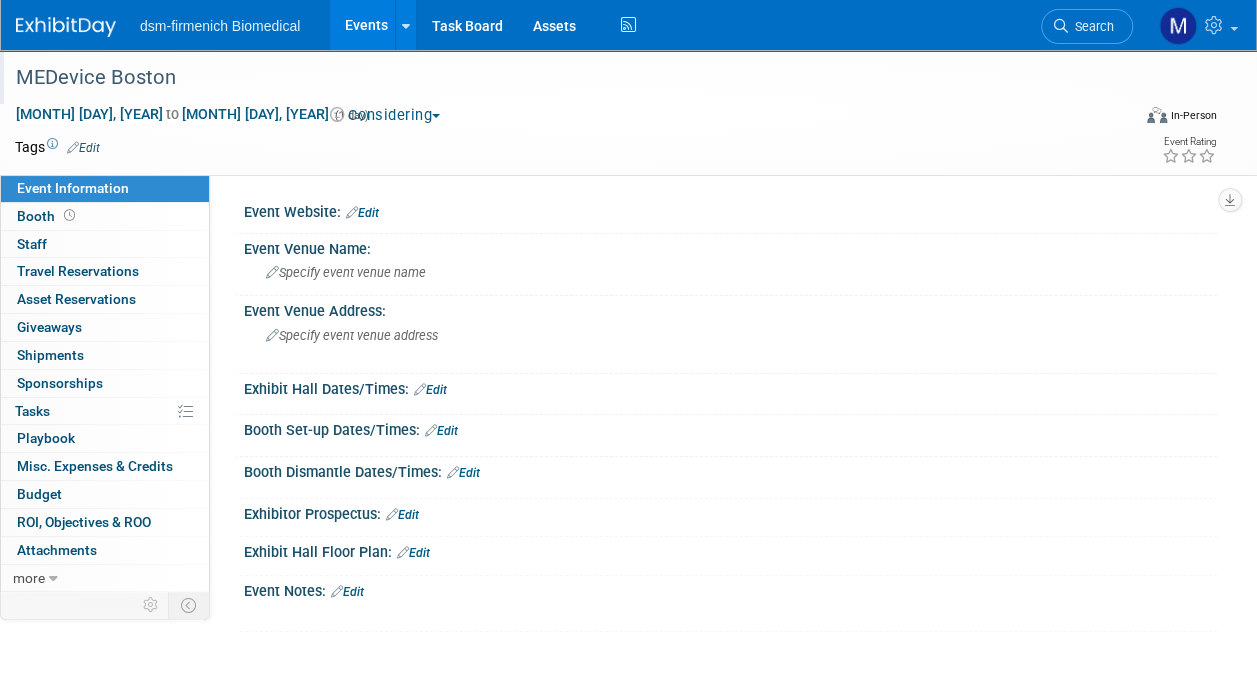 click on "MEDevice Boston" at bounding box center [561, 78] 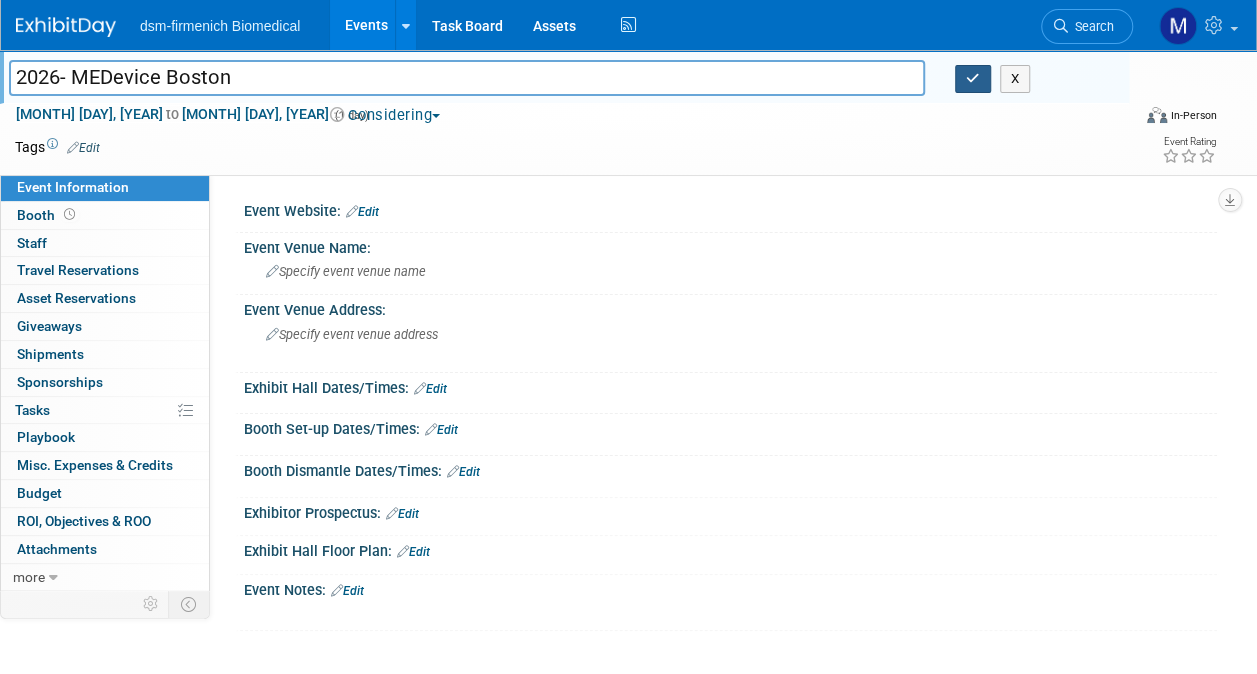 type on "2026- MEDevice Boston" 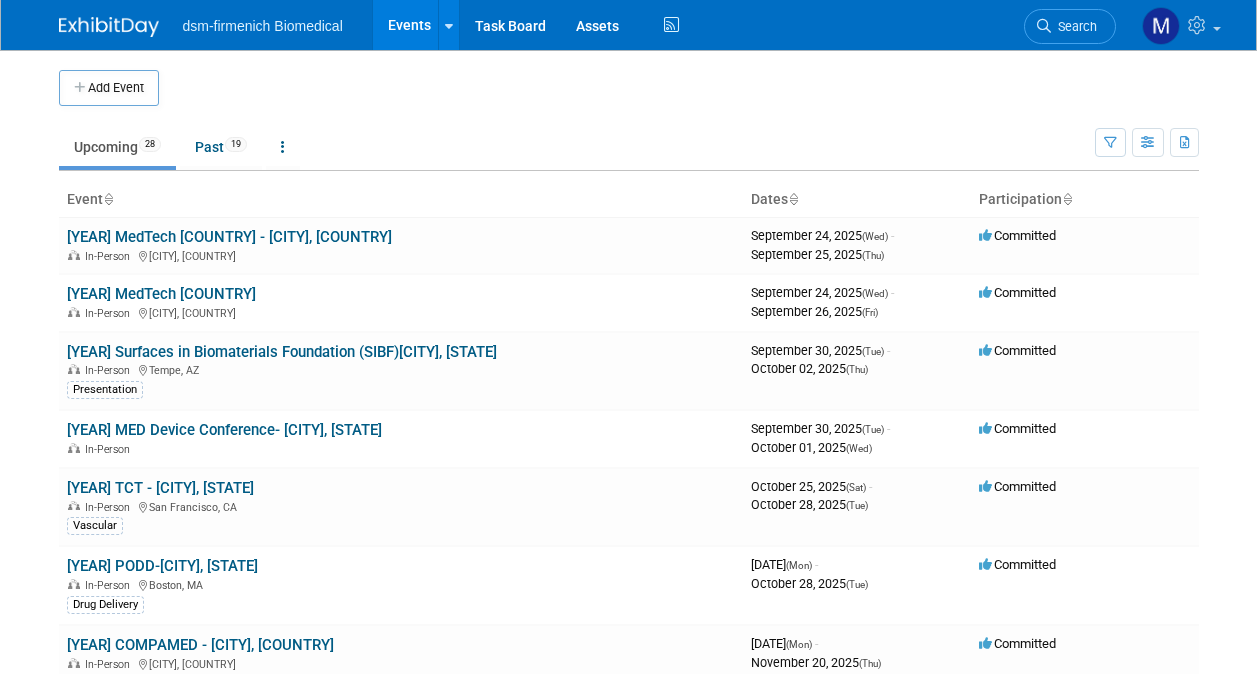 scroll, scrollTop: 0, scrollLeft: 0, axis: both 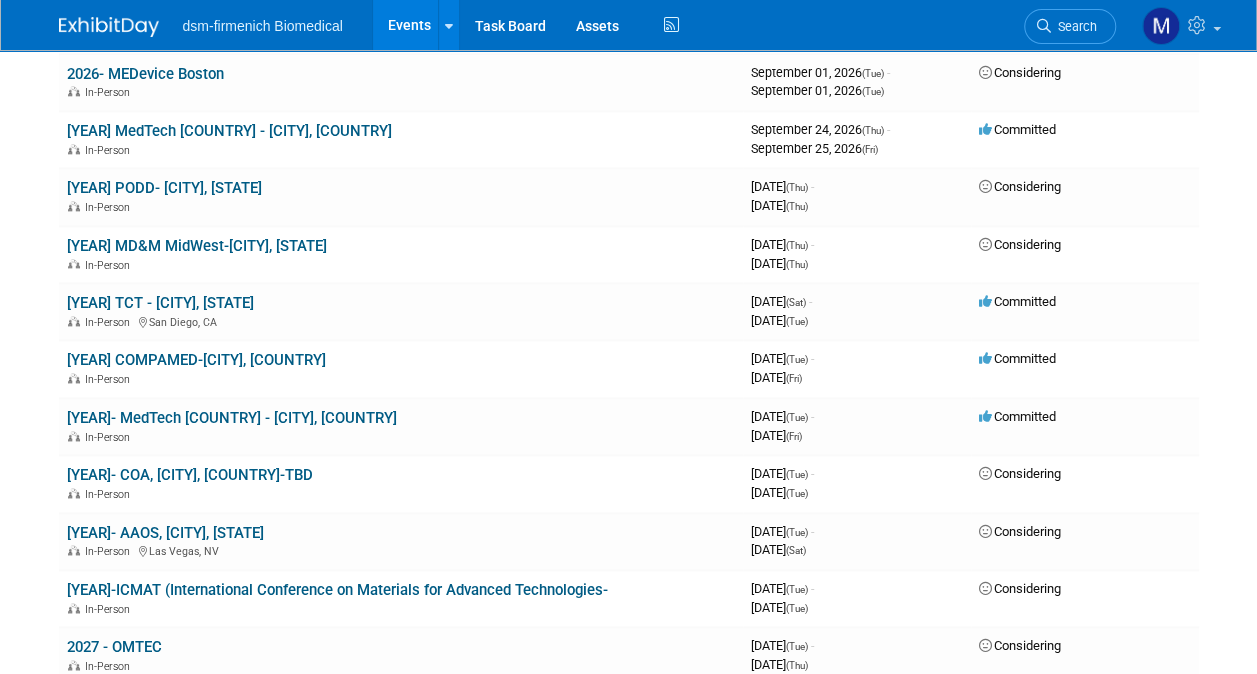 click on "Events" at bounding box center [409, 25] 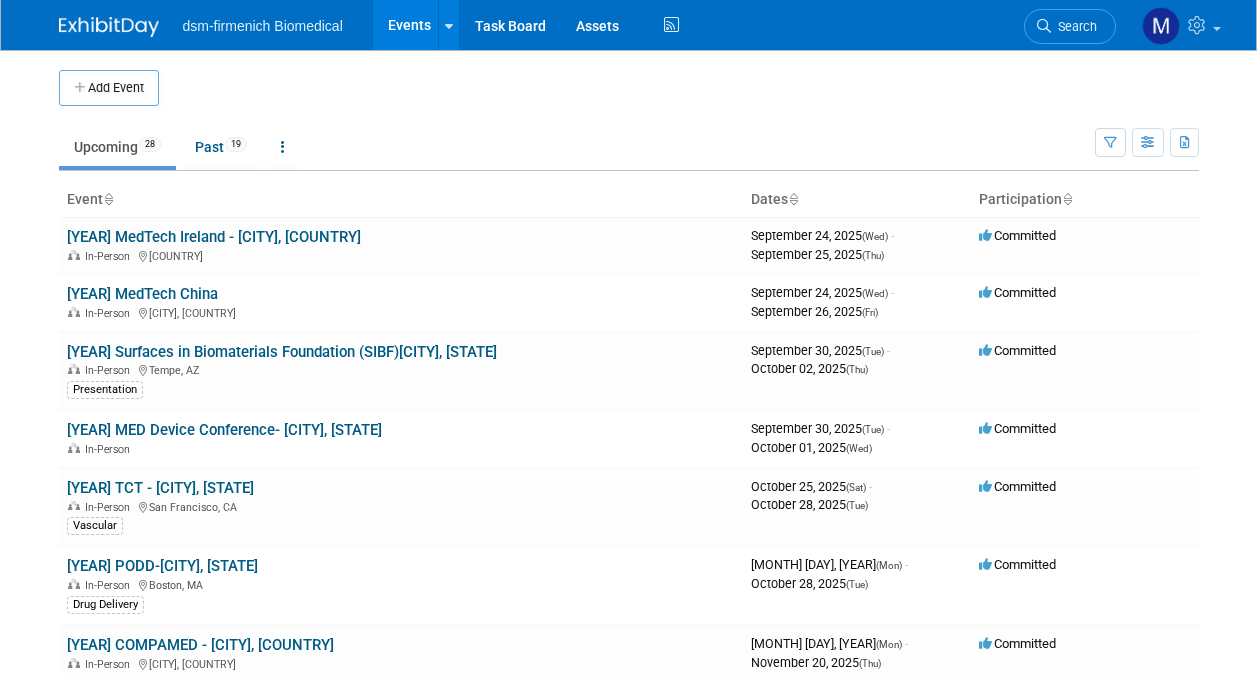 scroll, scrollTop: 0, scrollLeft: 0, axis: both 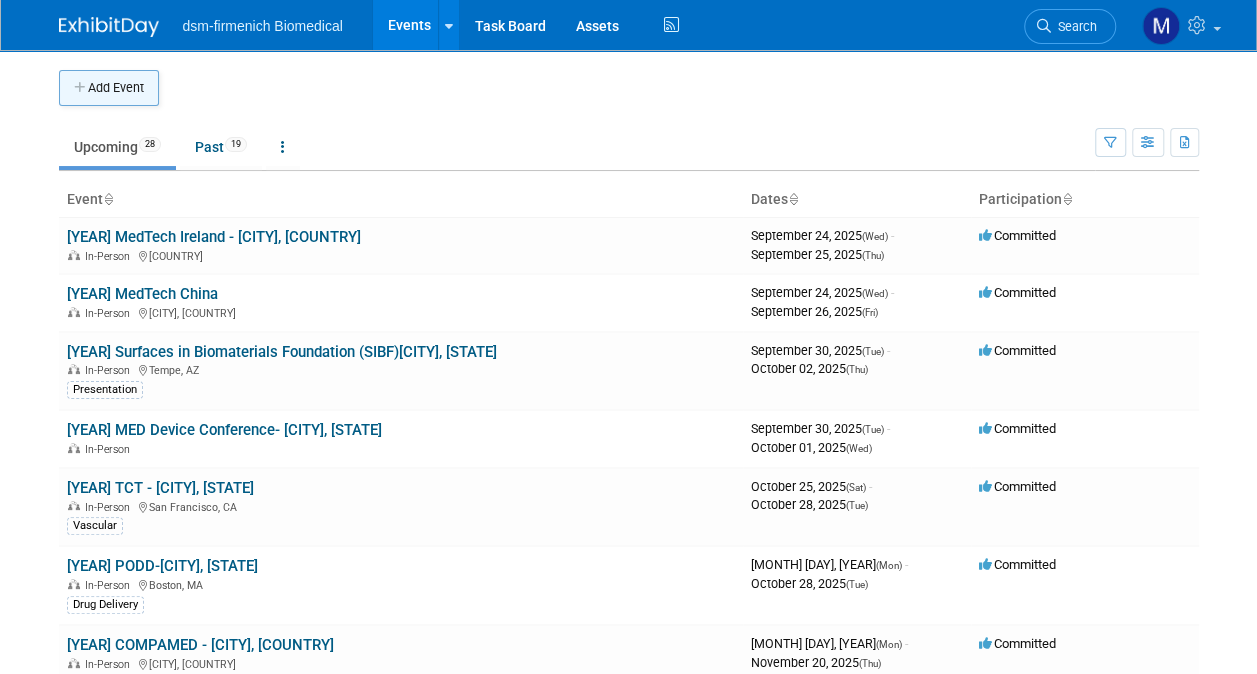 drag, startPoint x: 130, startPoint y: 86, endPoint x: 168, endPoint y: 94, distance: 38.832977 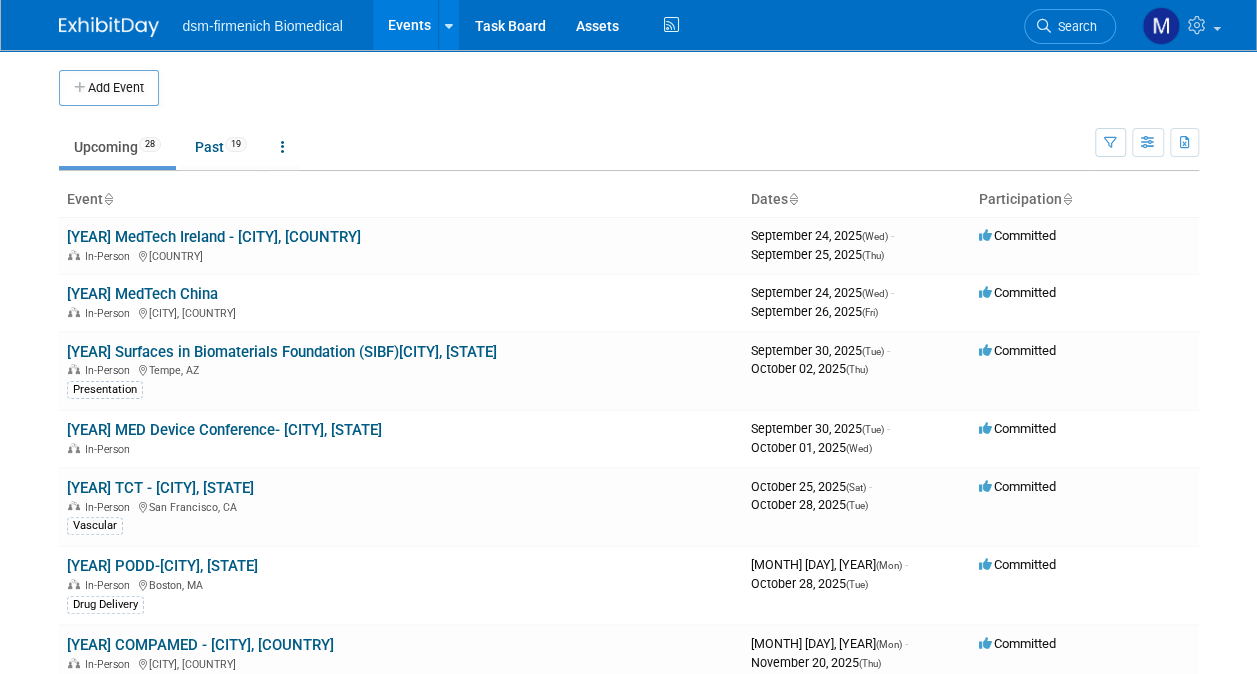 click on "Add Event" at bounding box center (109, 88) 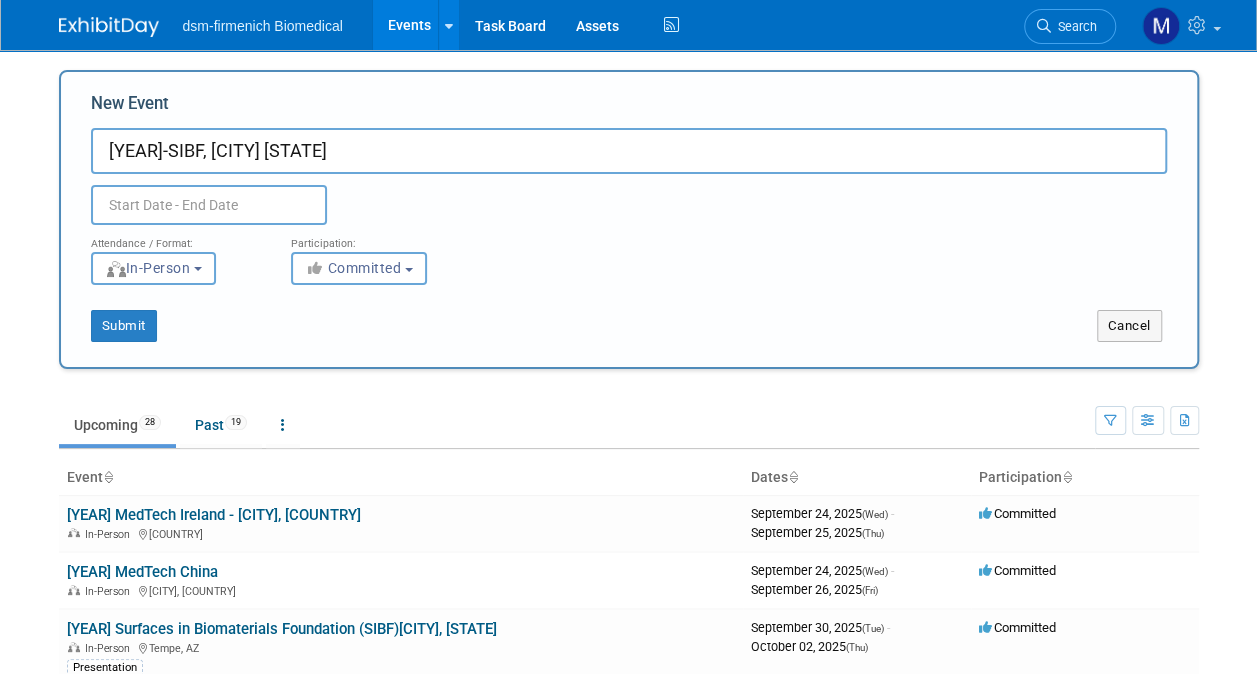 type on "[YEAR]-SIBF, [CITY] [STATE]" 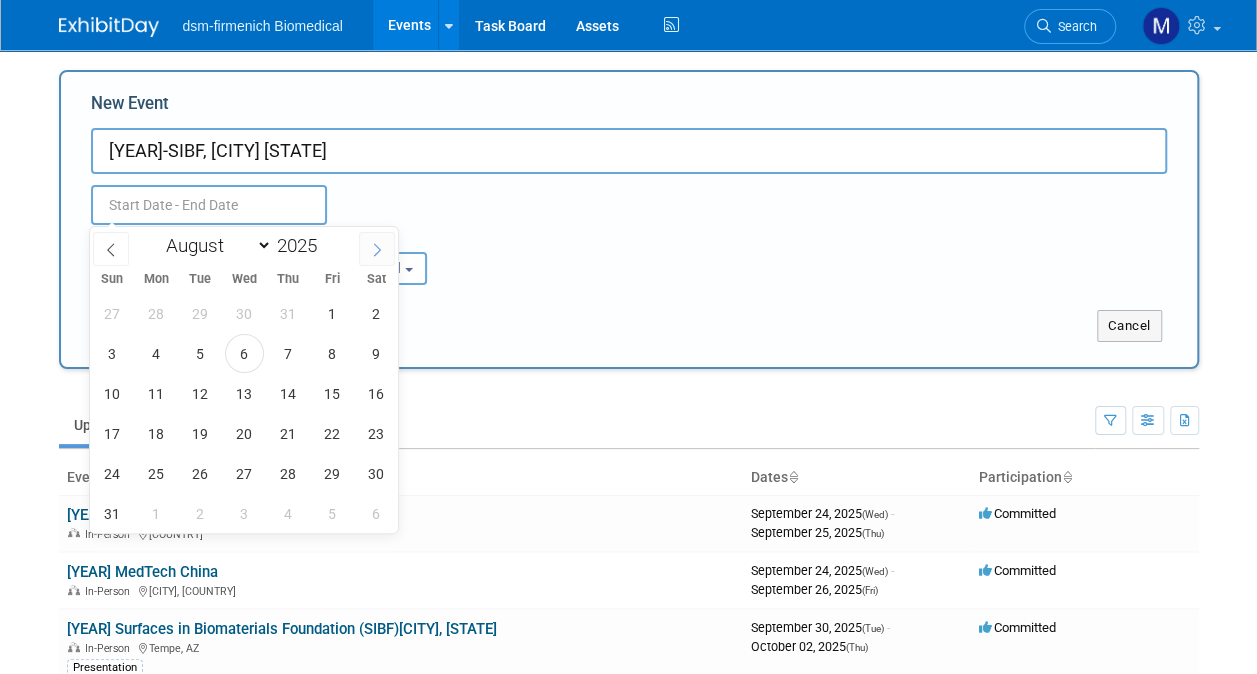 click 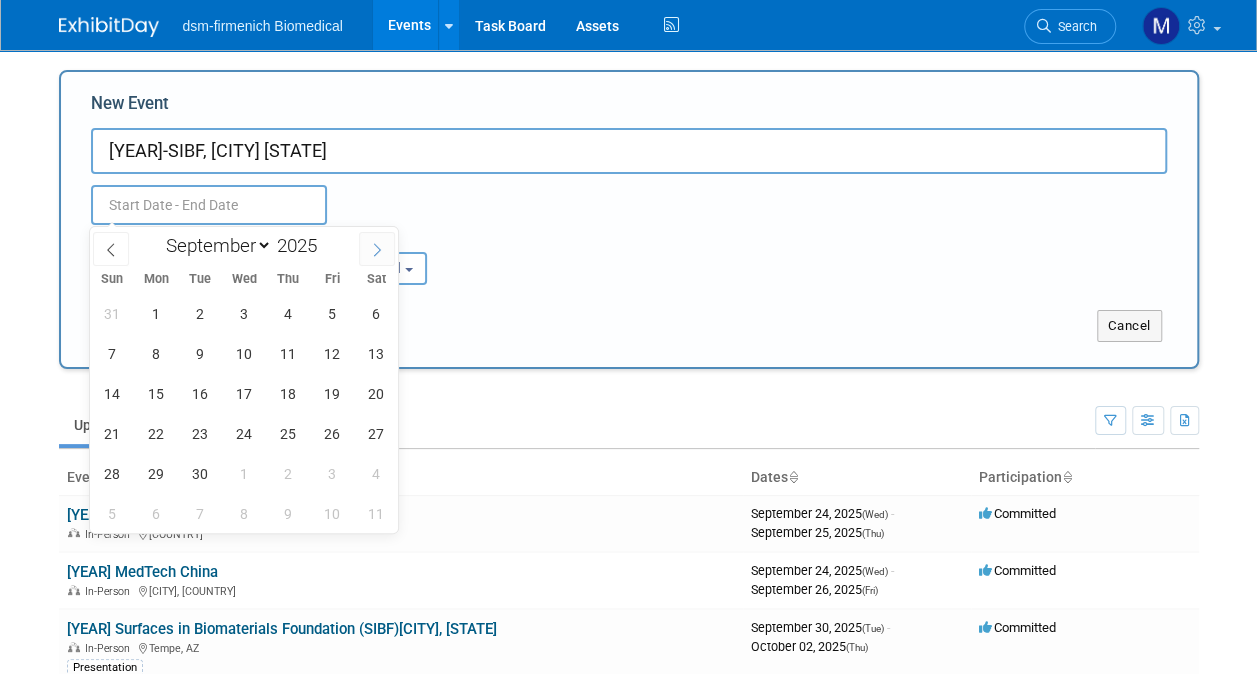 click 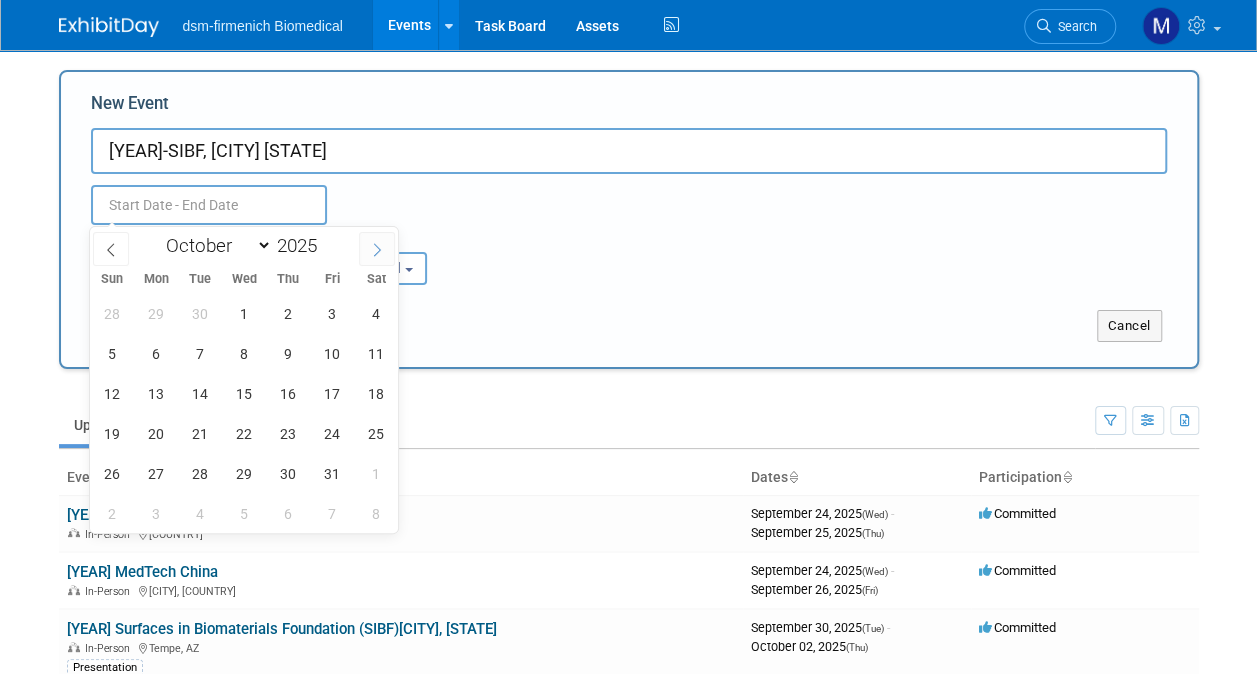 click 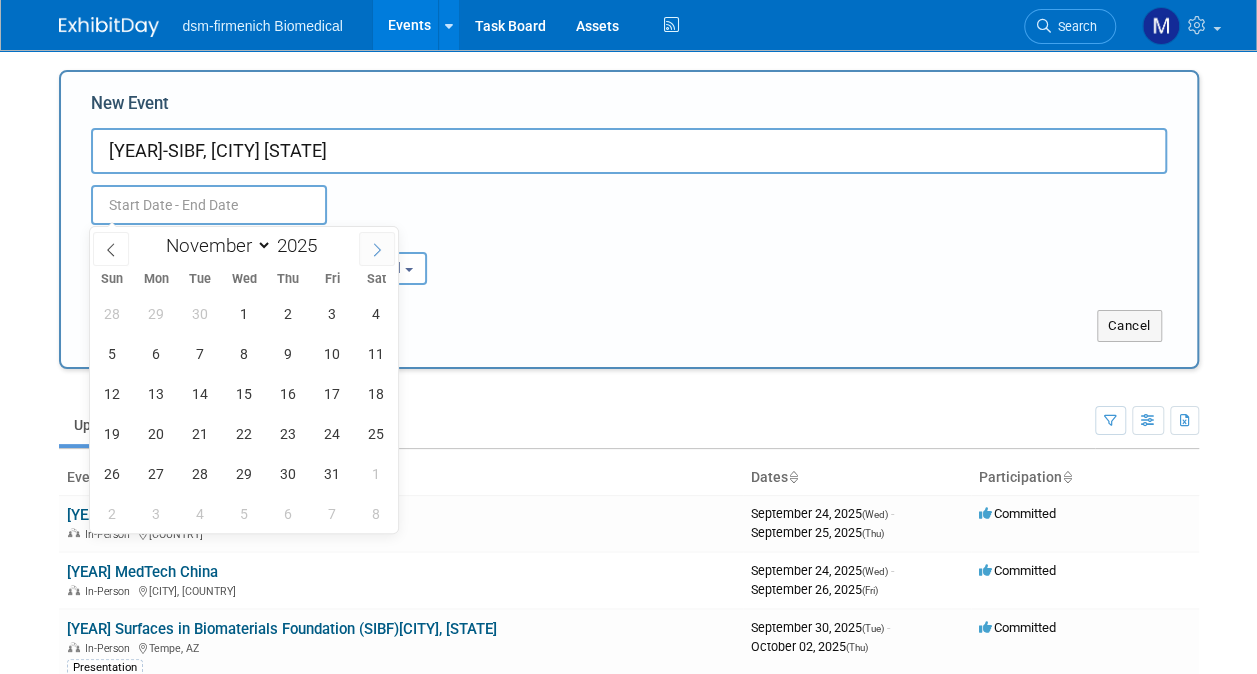 click 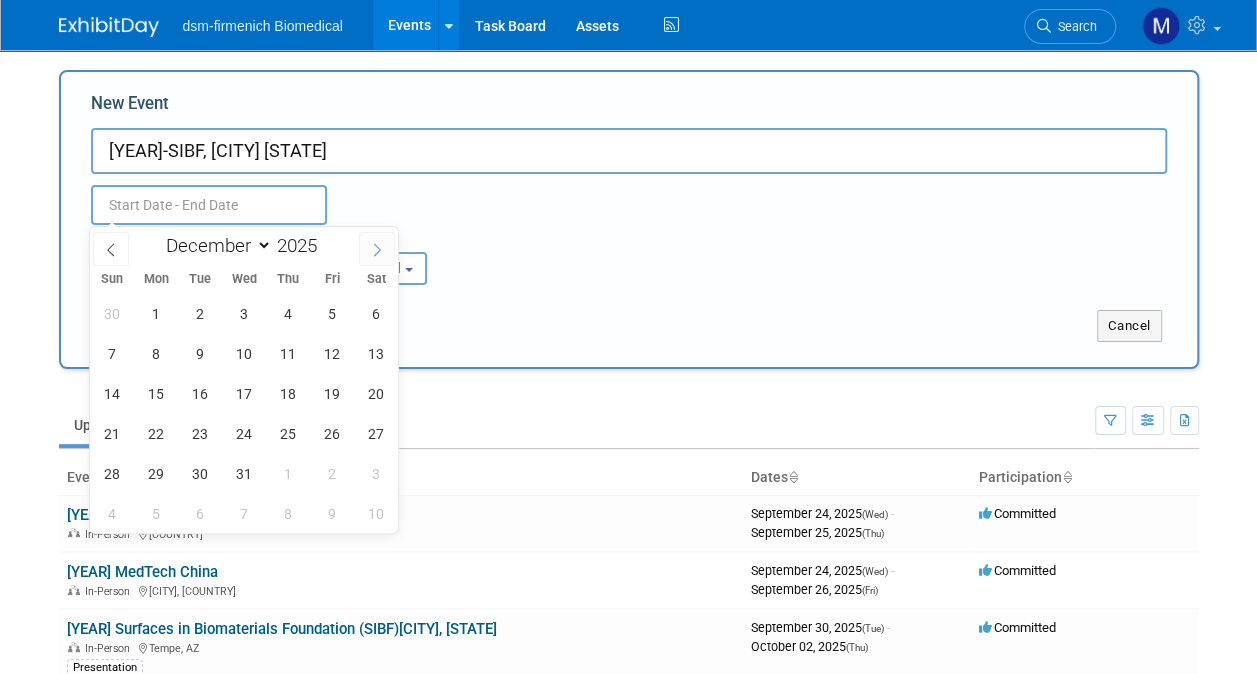 click 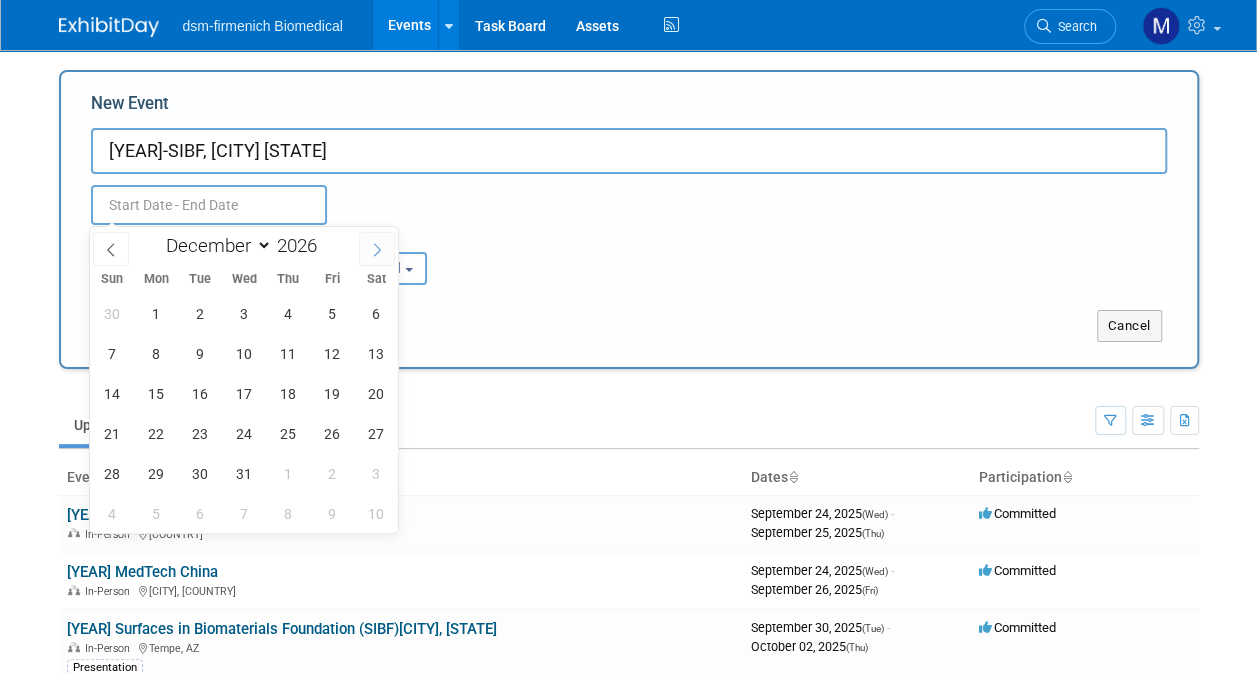 click 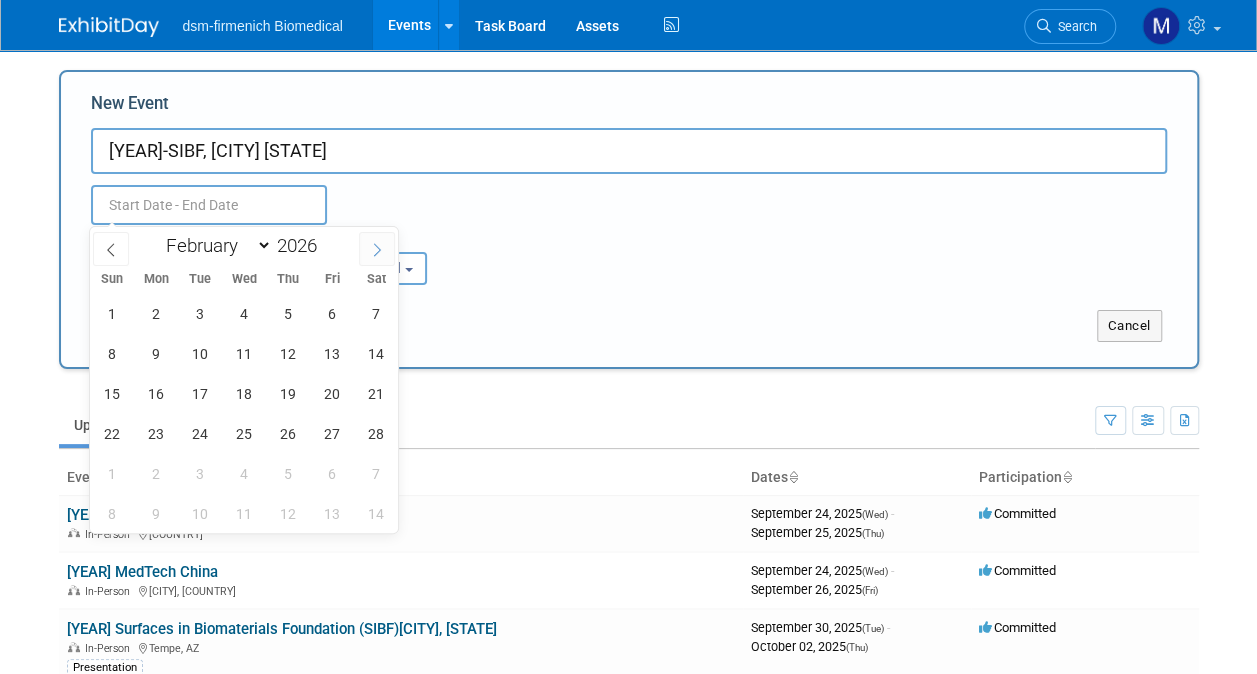 click 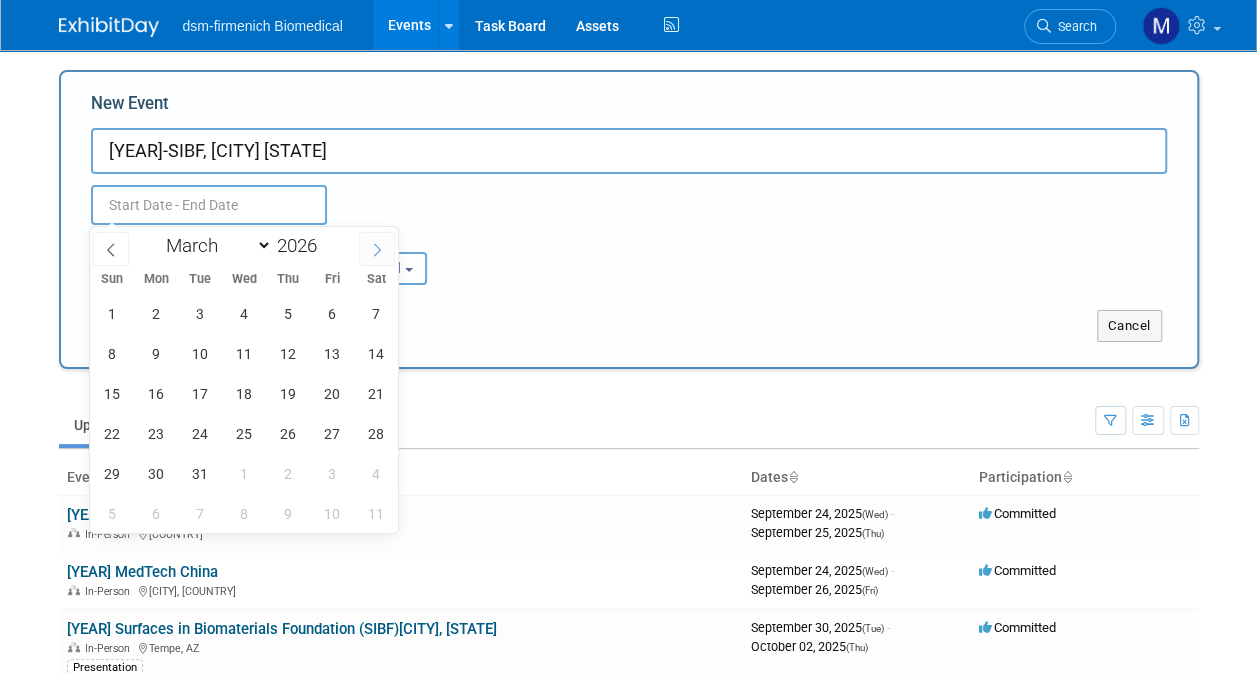 click 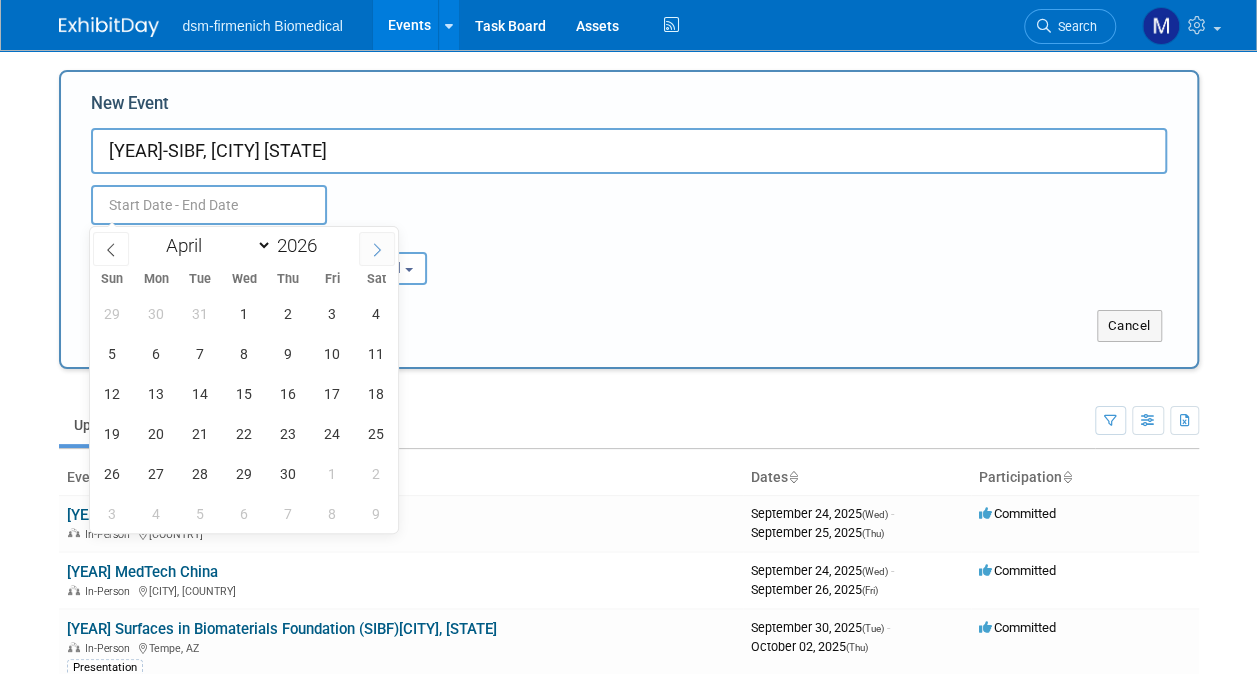 click 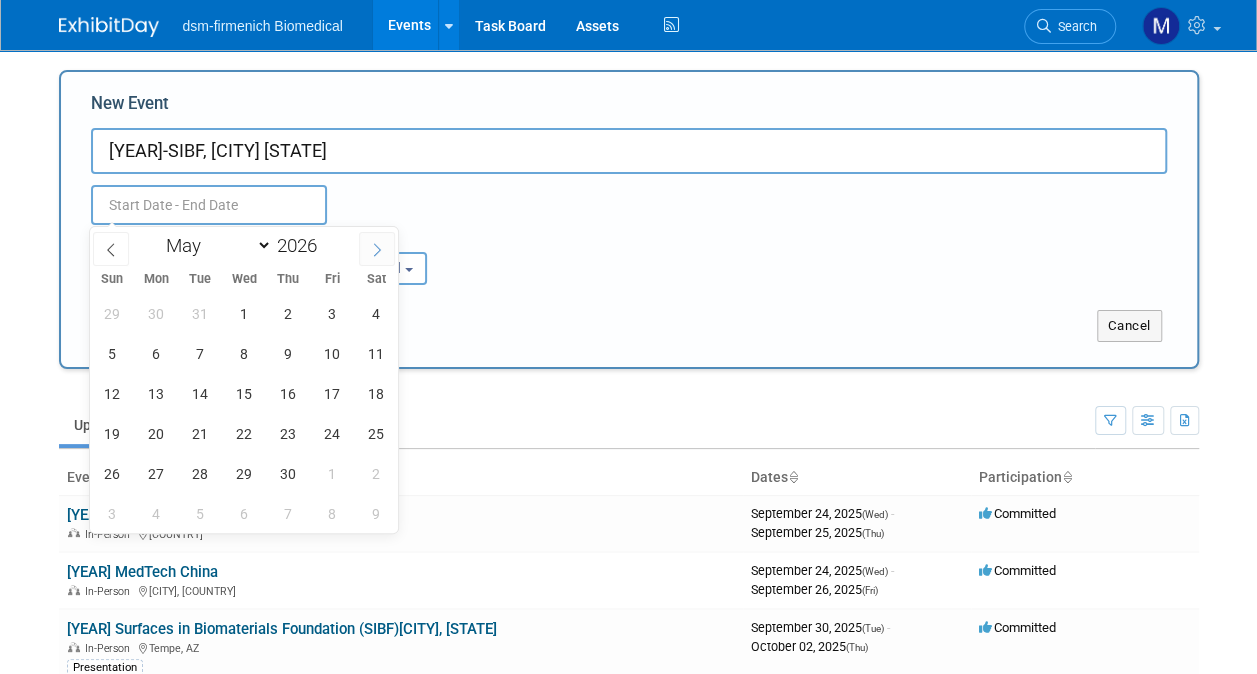 click 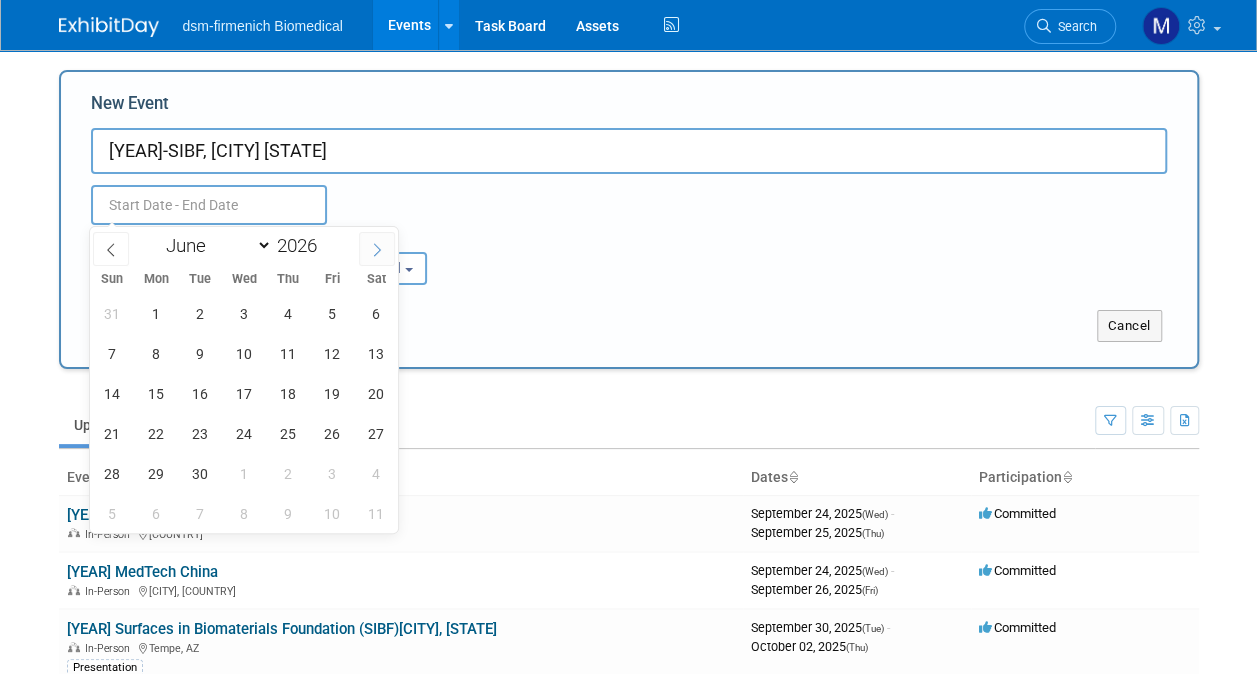 click 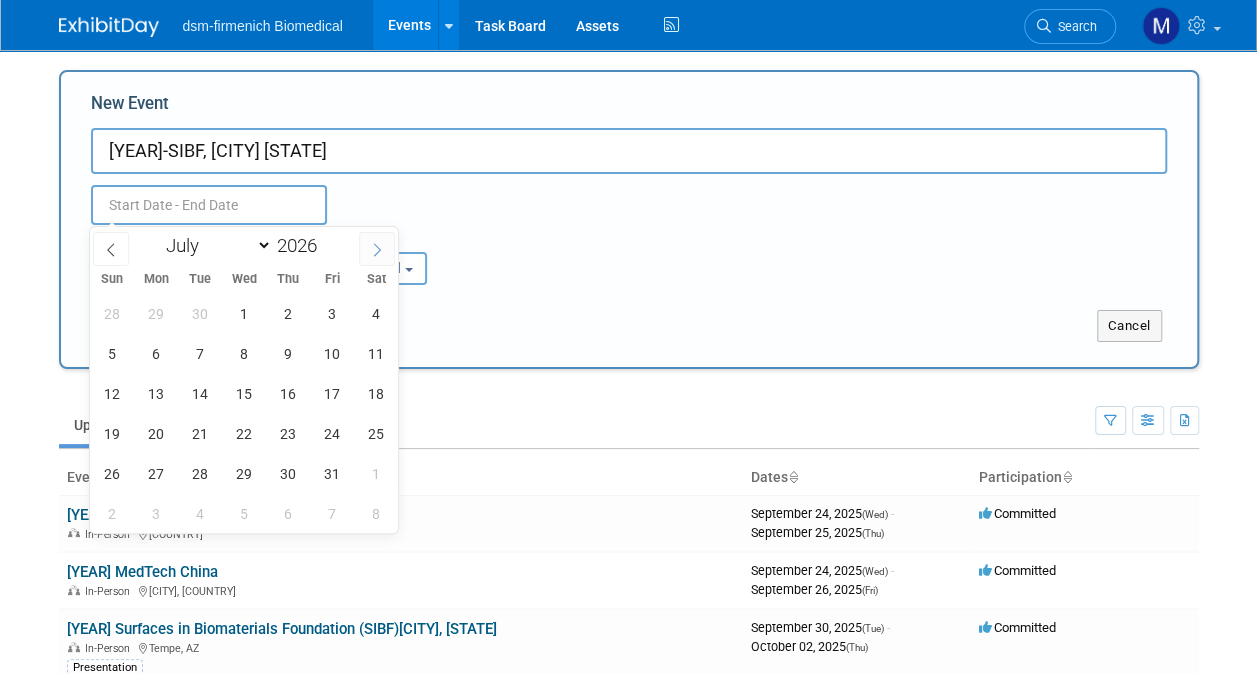 click 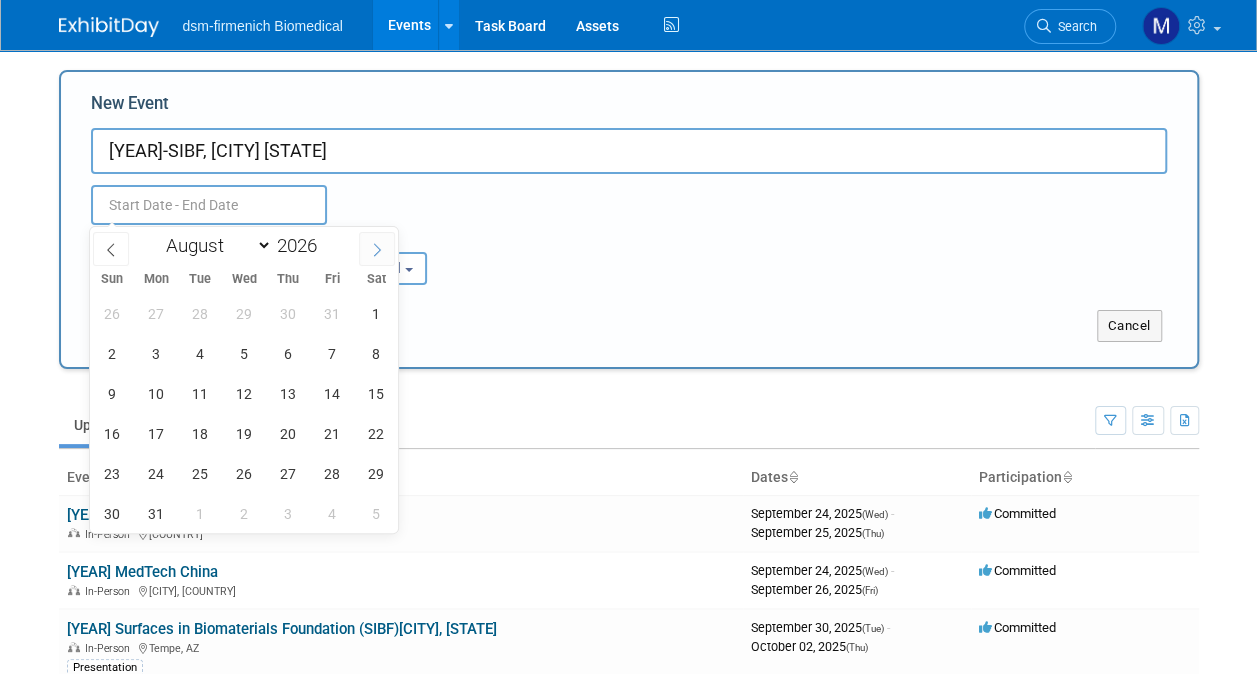 click 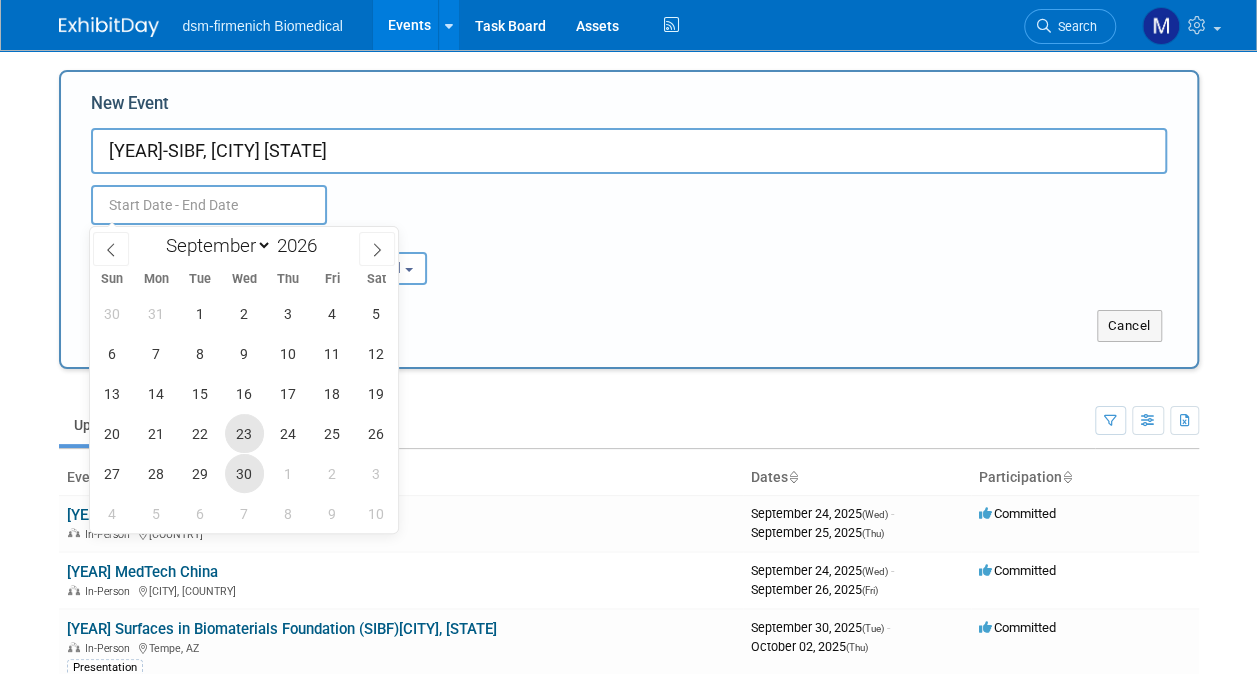 drag, startPoint x: 241, startPoint y: 467, endPoint x: 248, endPoint y: 448, distance: 20.248457 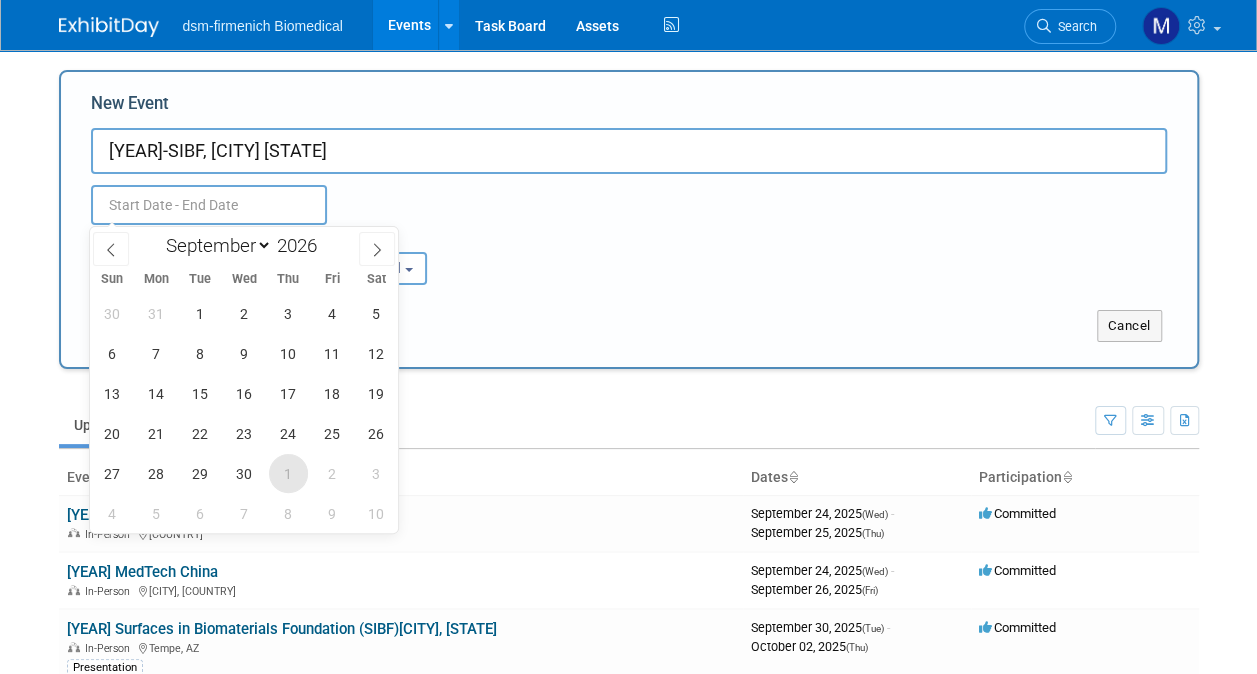 drag, startPoint x: 248, startPoint y: 448, endPoint x: 287, endPoint y: 478, distance: 49.20366 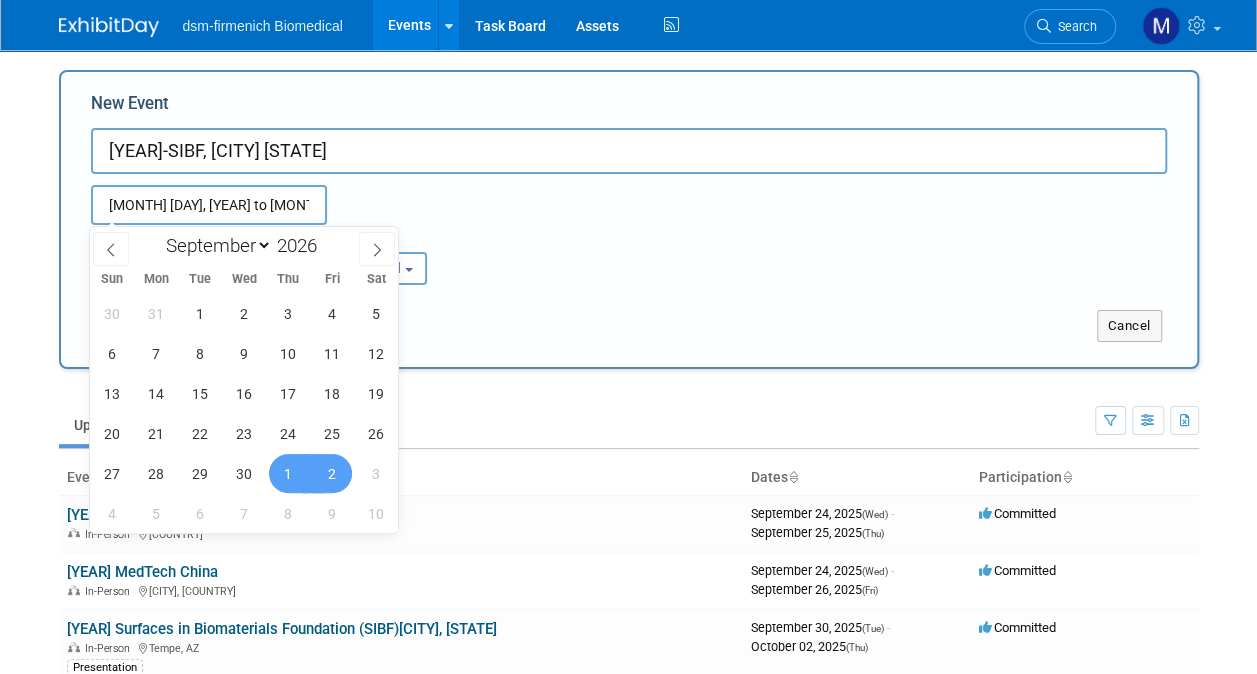 click on "2" at bounding box center (332, 473) 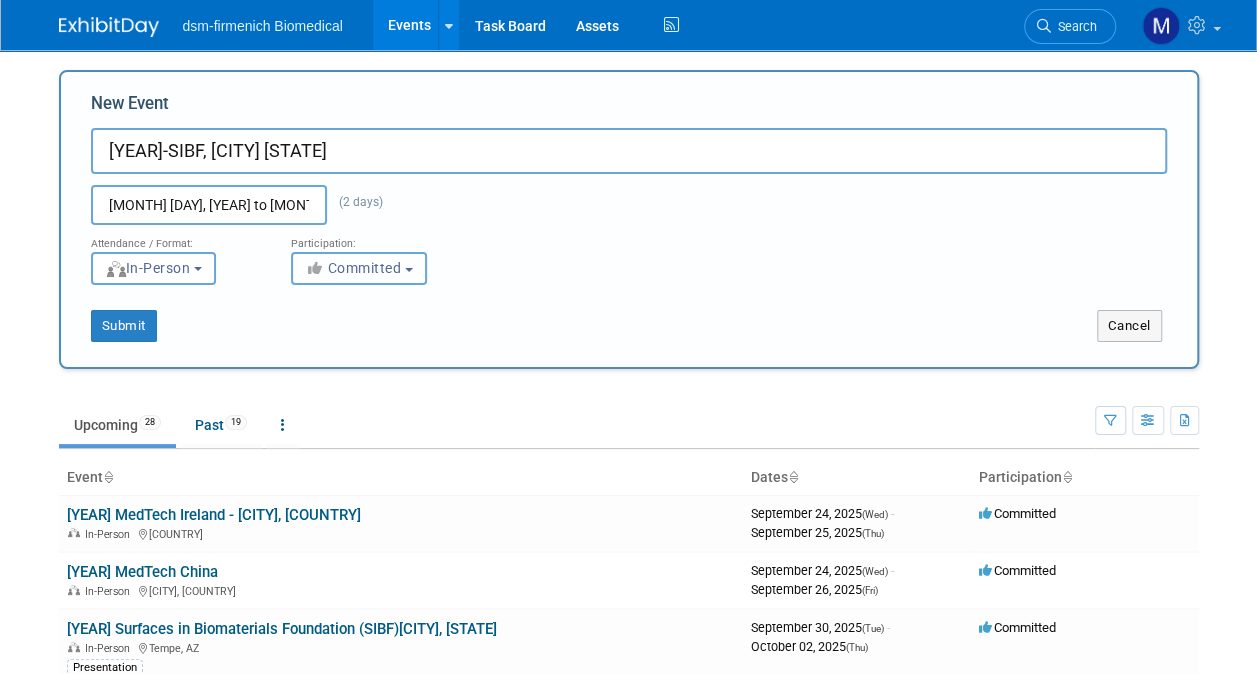 click on "Committed" at bounding box center [359, 268] 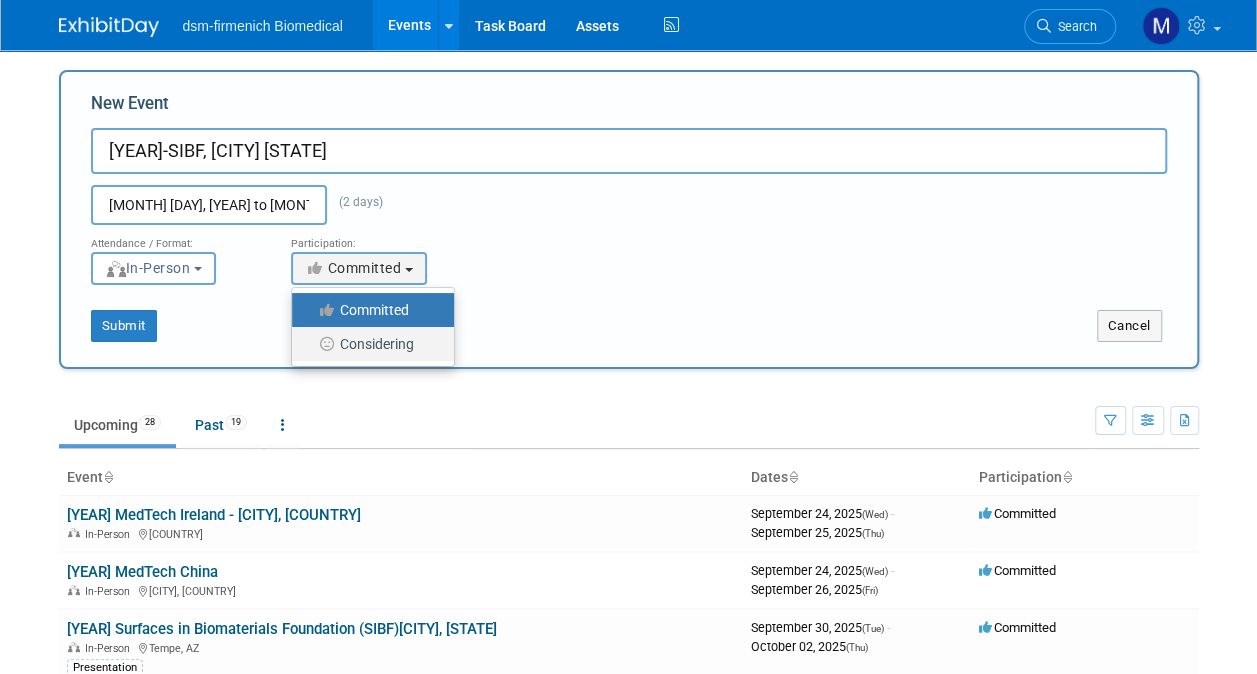 click on "Considering" at bounding box center (368, 344) 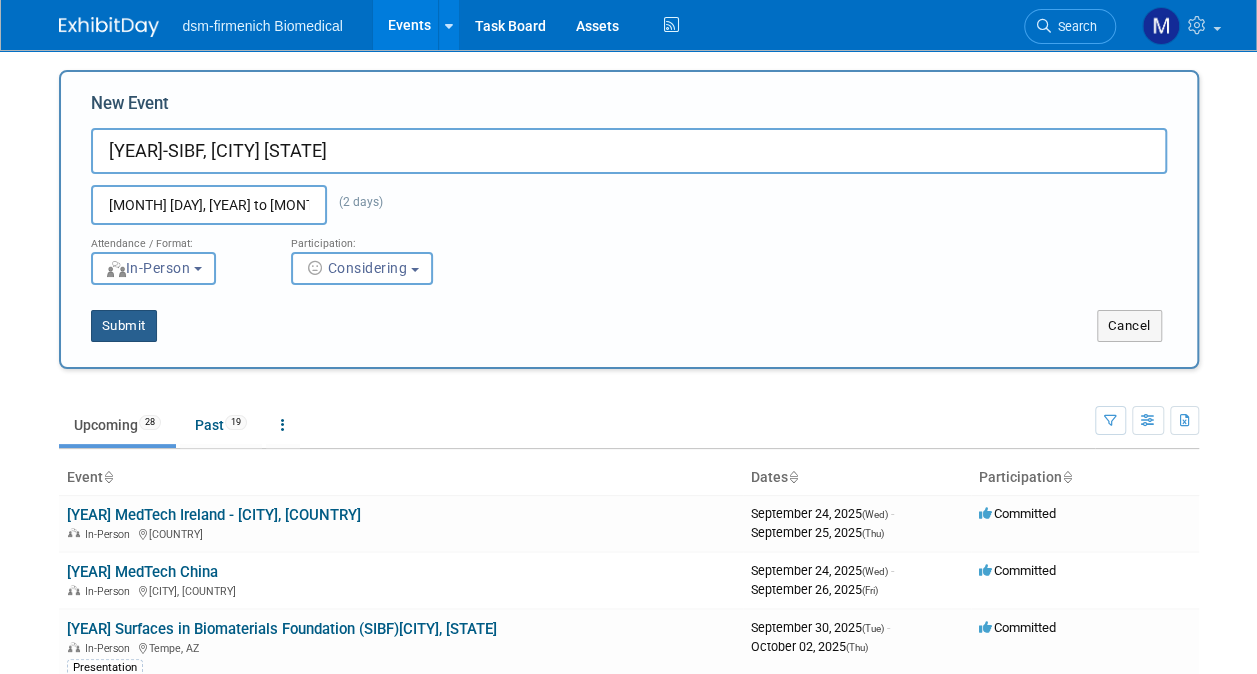 click on "Submit" at bounding box center [124, 326] 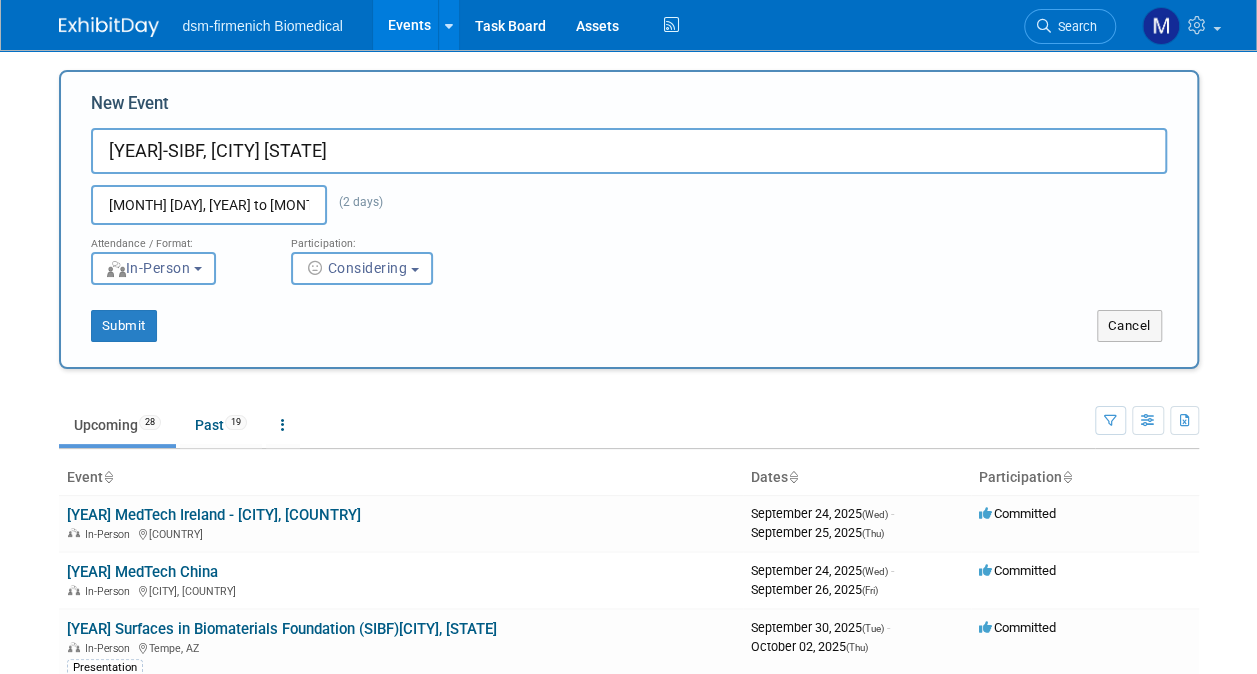 click on "Events" at bounding box center (409, 25) 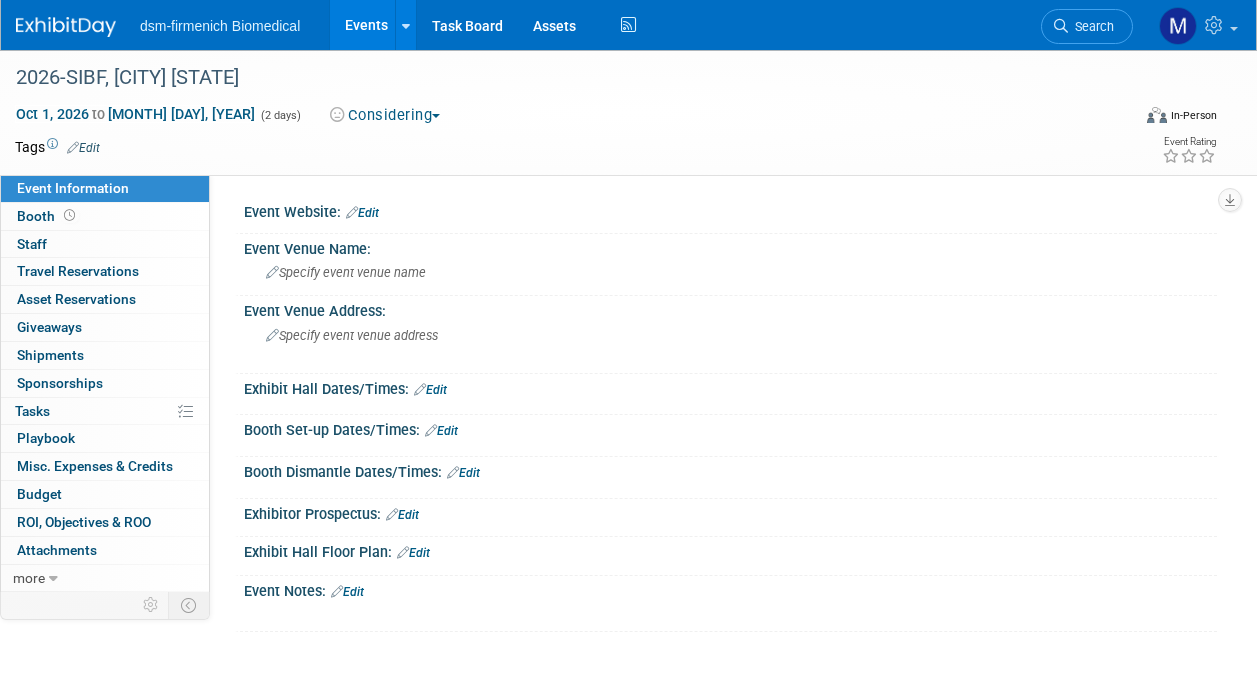 scroll, scrollTop: 0, scrollLeft: 0, axis: both 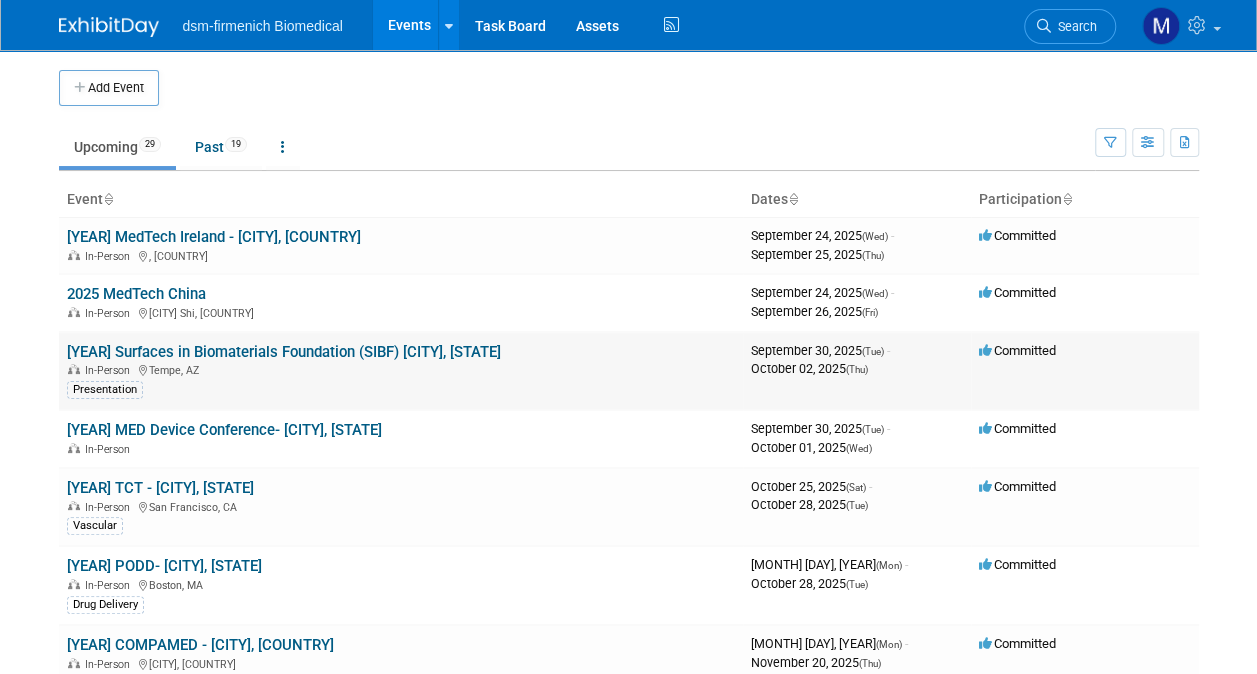 click on "2025 Surfaces in Biomaterials Foundation (SIBF)[CITY], [STATE]" at bounding box center [284, 352] 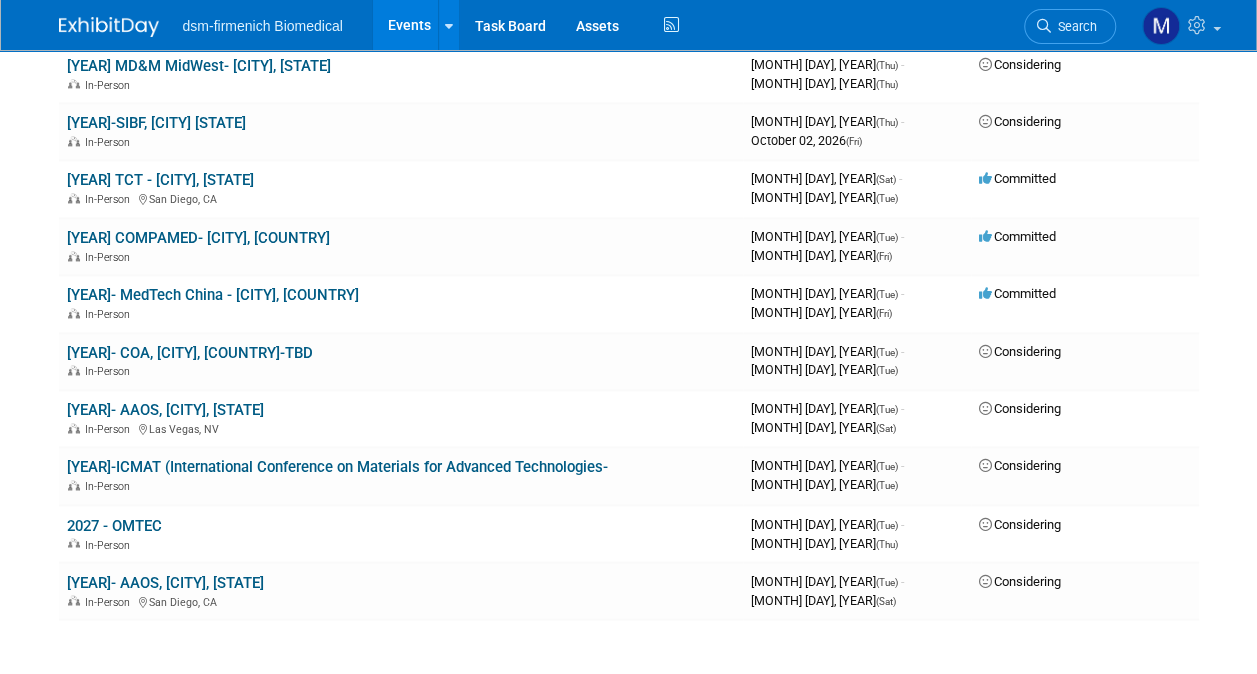 scroll, scrollTop: 1300, scrollLeft: 0, axis: vertical 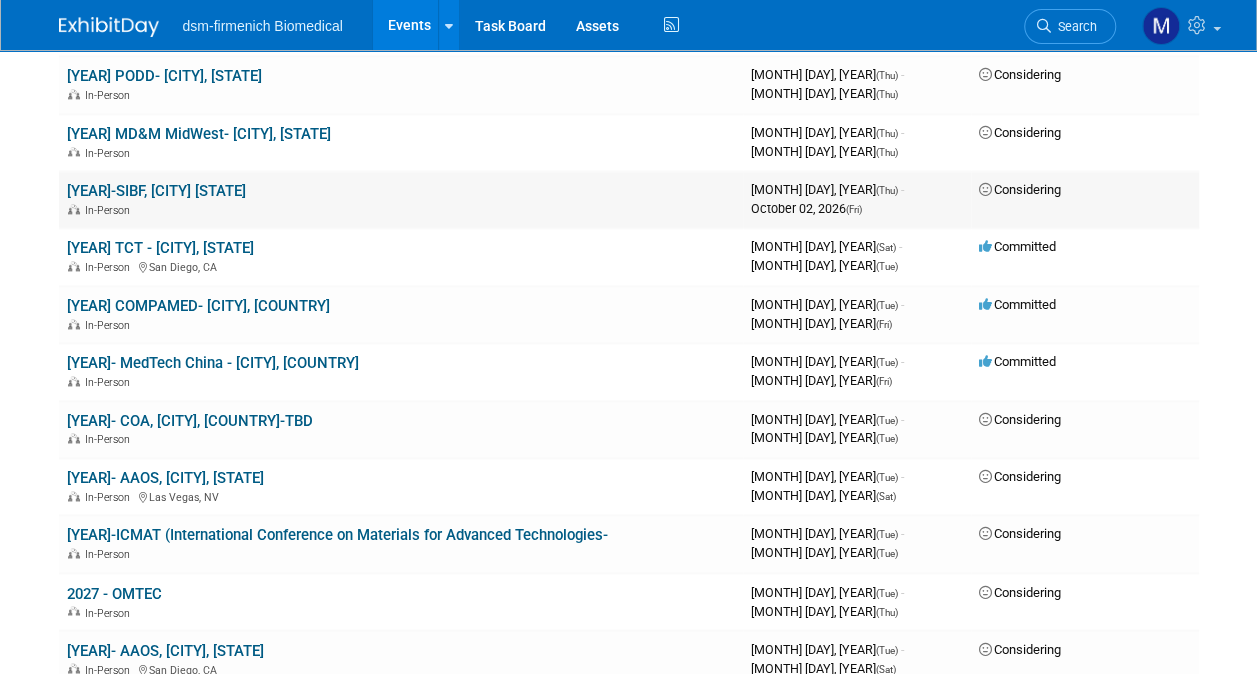 click on "2026-SIBF, [CITY] [STATE]" at bounding box center (156, 191) 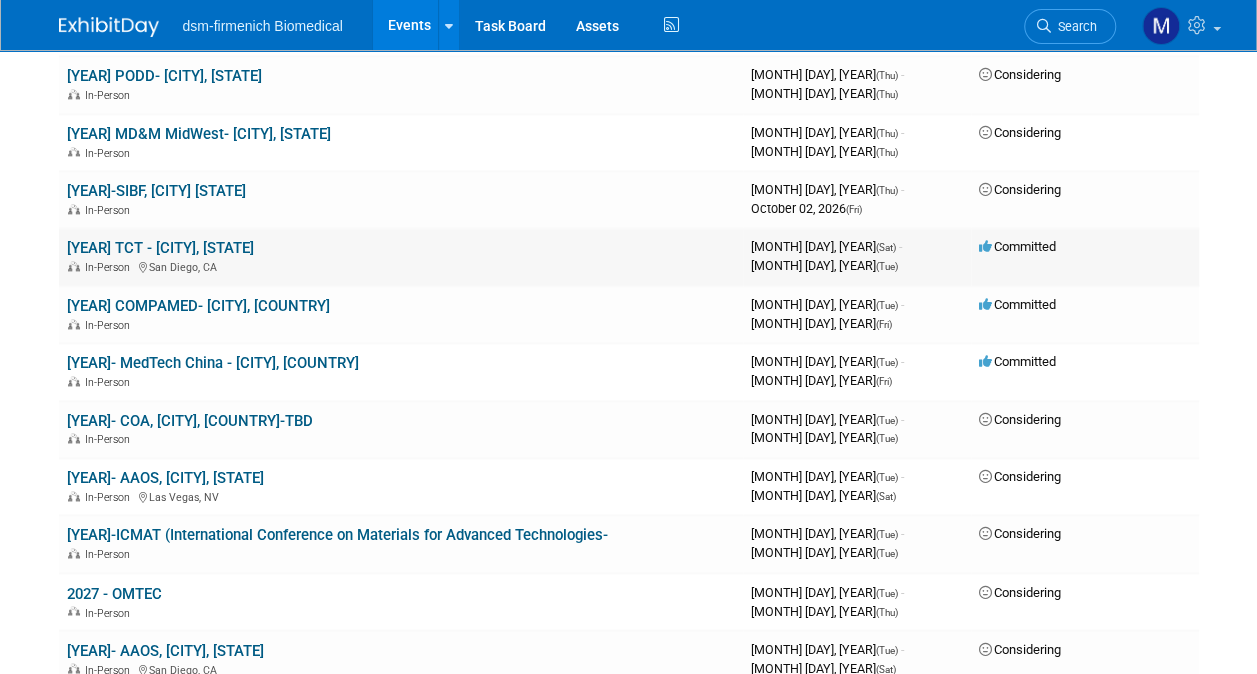 click on "In-Person
San Diego, CA" at bounding box center (401, 266) 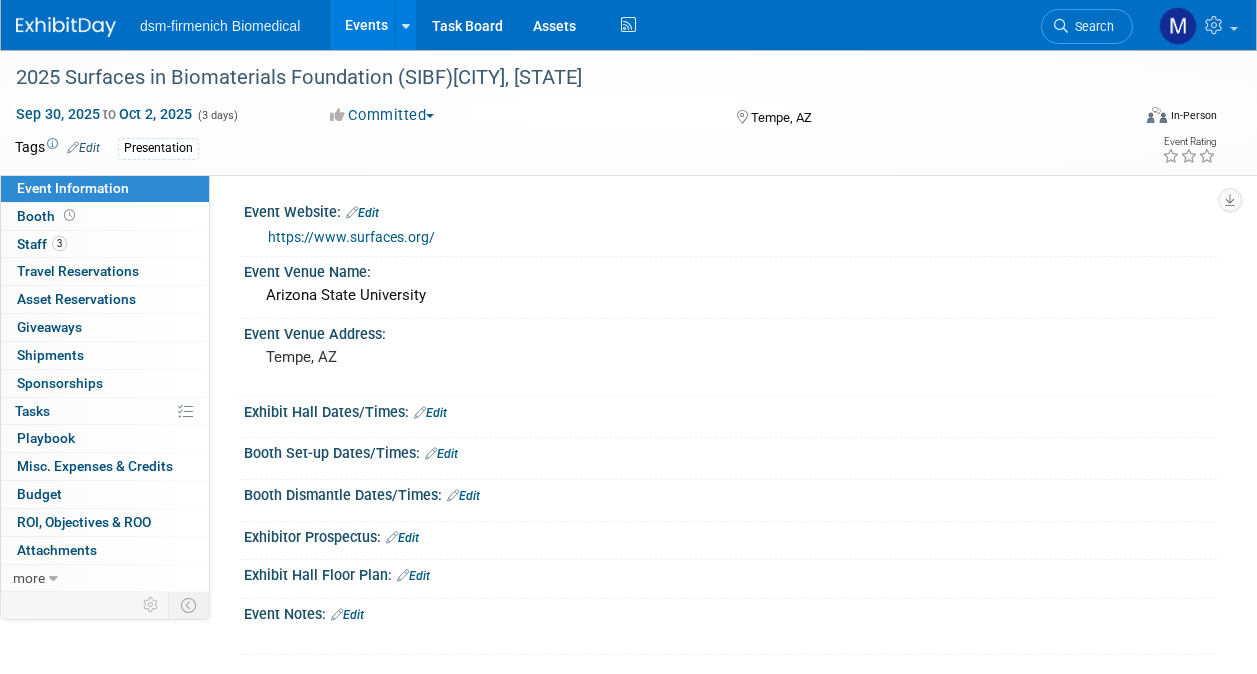 scroll, scrollTop: 0, scrollLeft: 0, axis: both 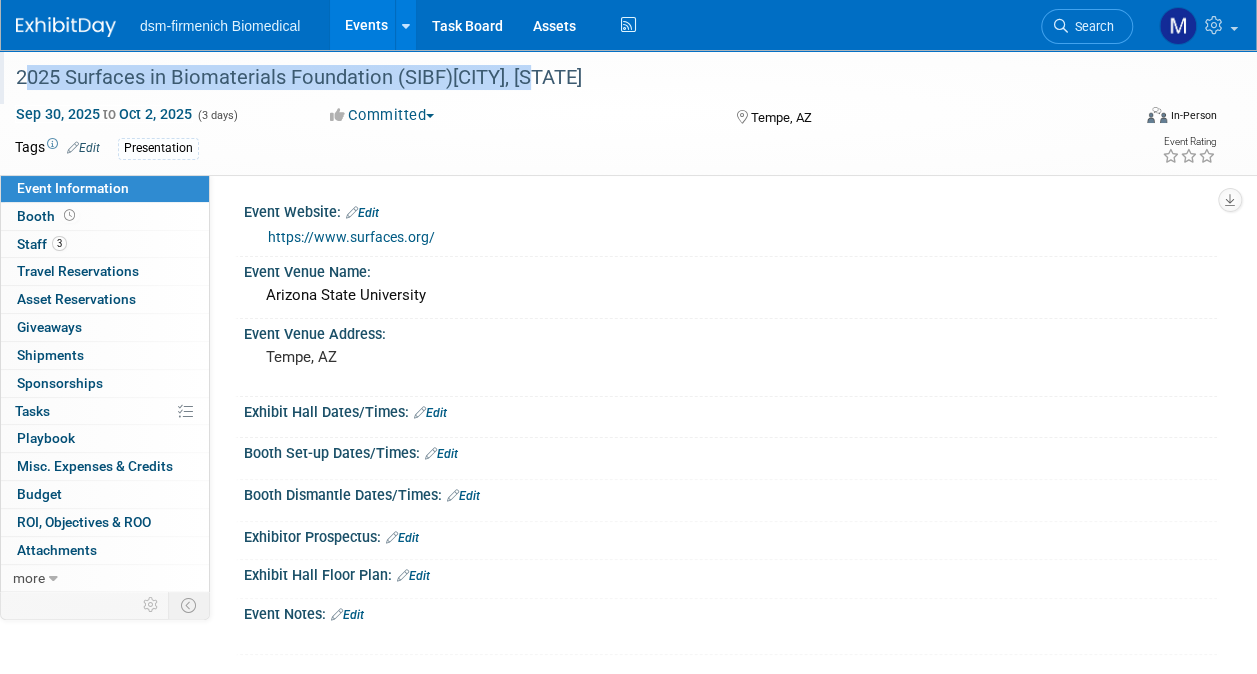 drag, startPoint x: 557, startPoint y: 73, endPoint x: 21, endPoint y: 80, distance: 536.0457 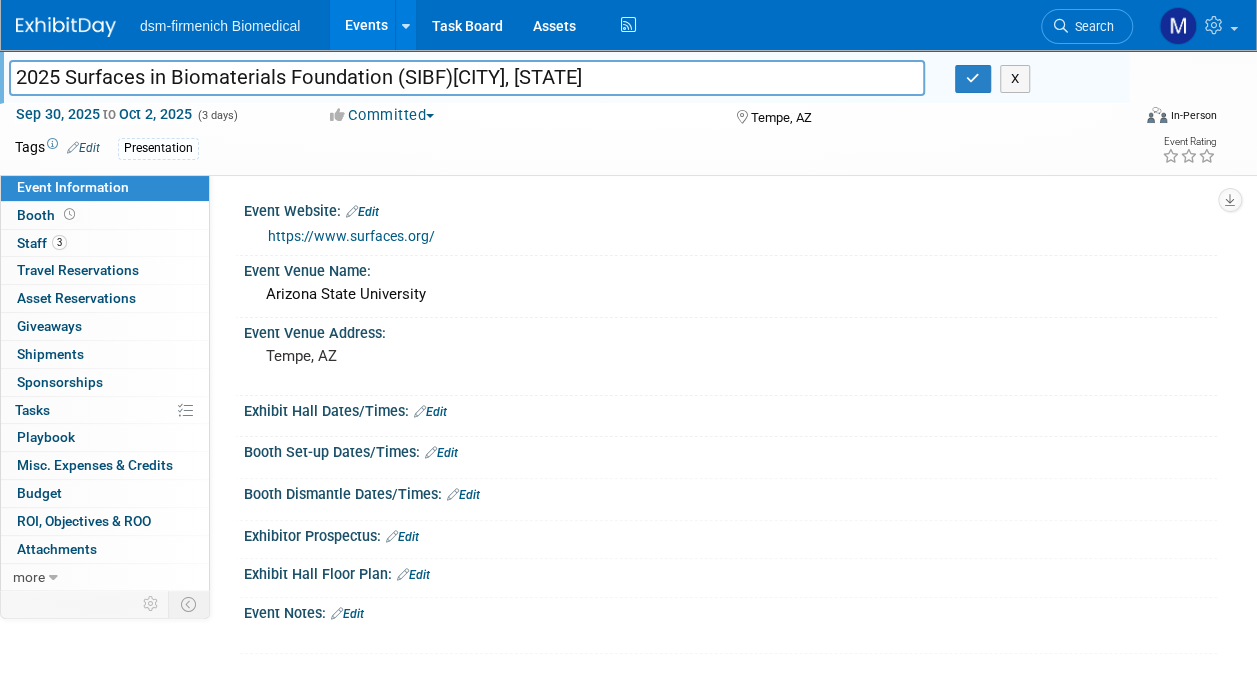 drag, startPoint x: 70, startPoint y: 75, endPoint x: 628, endPoint y: 78, distance: 558.00806 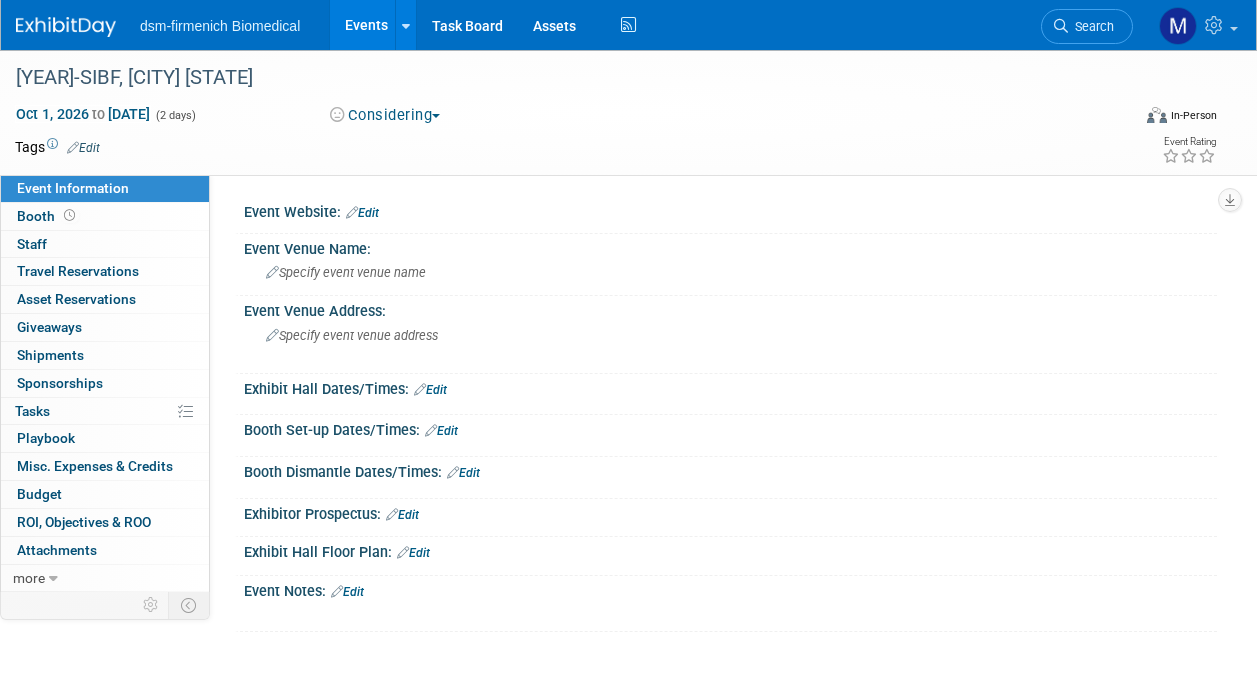 scroll, scrollTop: 0, scrollLeft: 0, axis: both 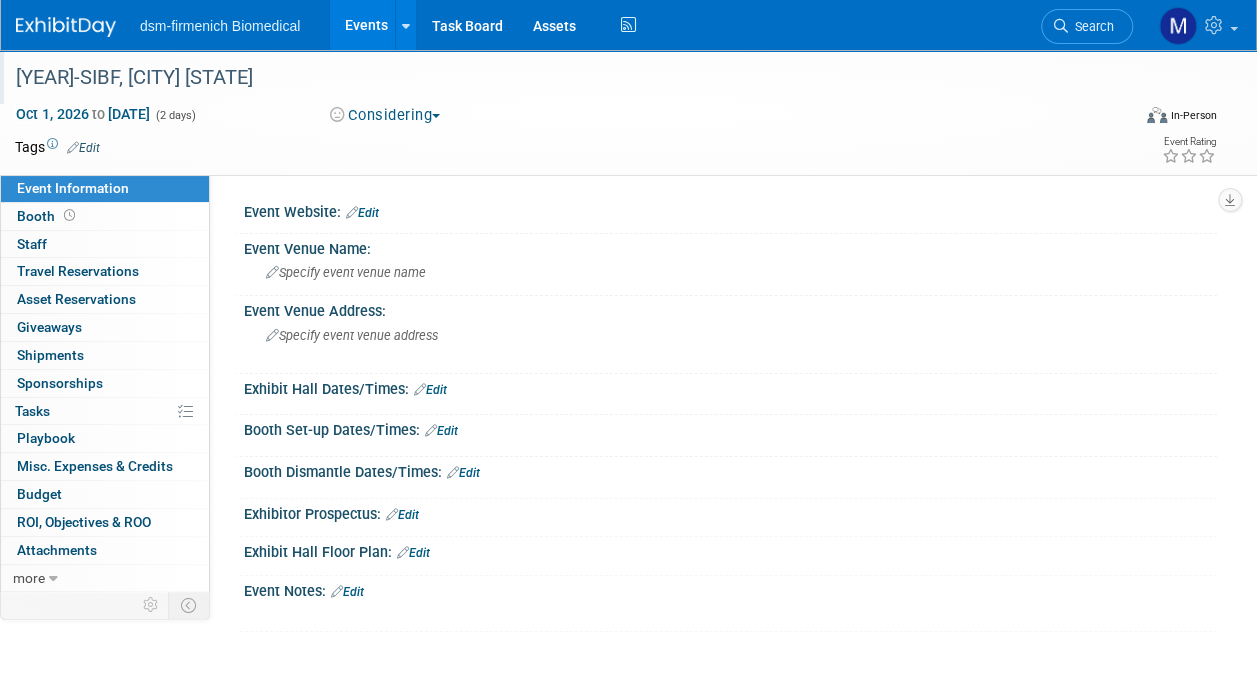click on "[YEAR]-SIBF, [CITY] [STATE]" at bounding box center [561, 78] 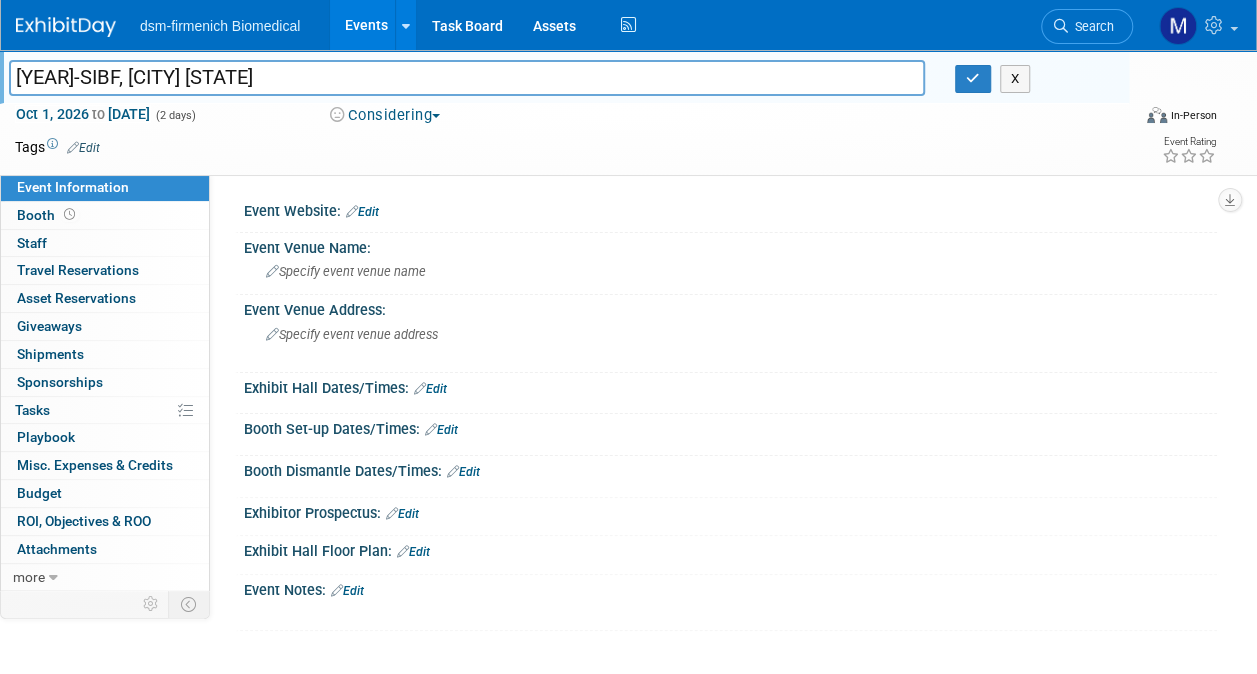 drag, startPoint x: 210, startPoint y: 77, endPoint x: 62, endPoint y: 76, distance: 148.00337 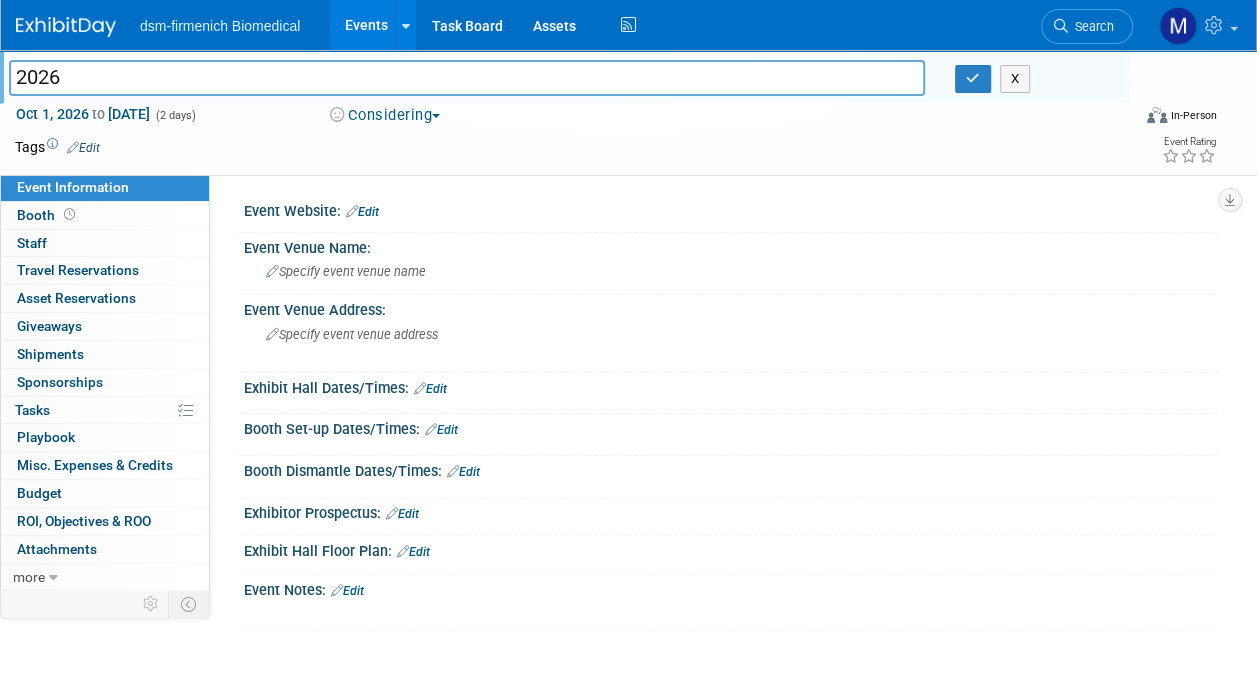 click on "2026" at bounding box center (467, 77) 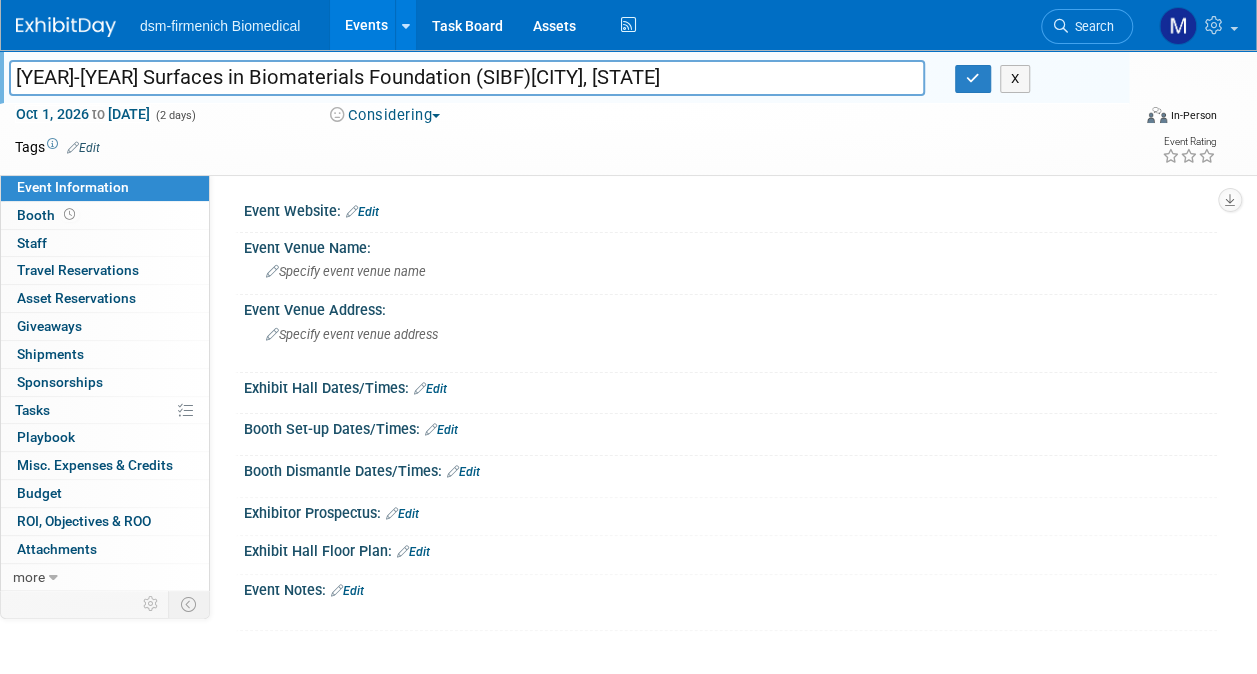 click on "2026-2025 Surfaces in Biomaterials Foundation (SIBF)Tempe, AZ" at bounding box center (467, 77) 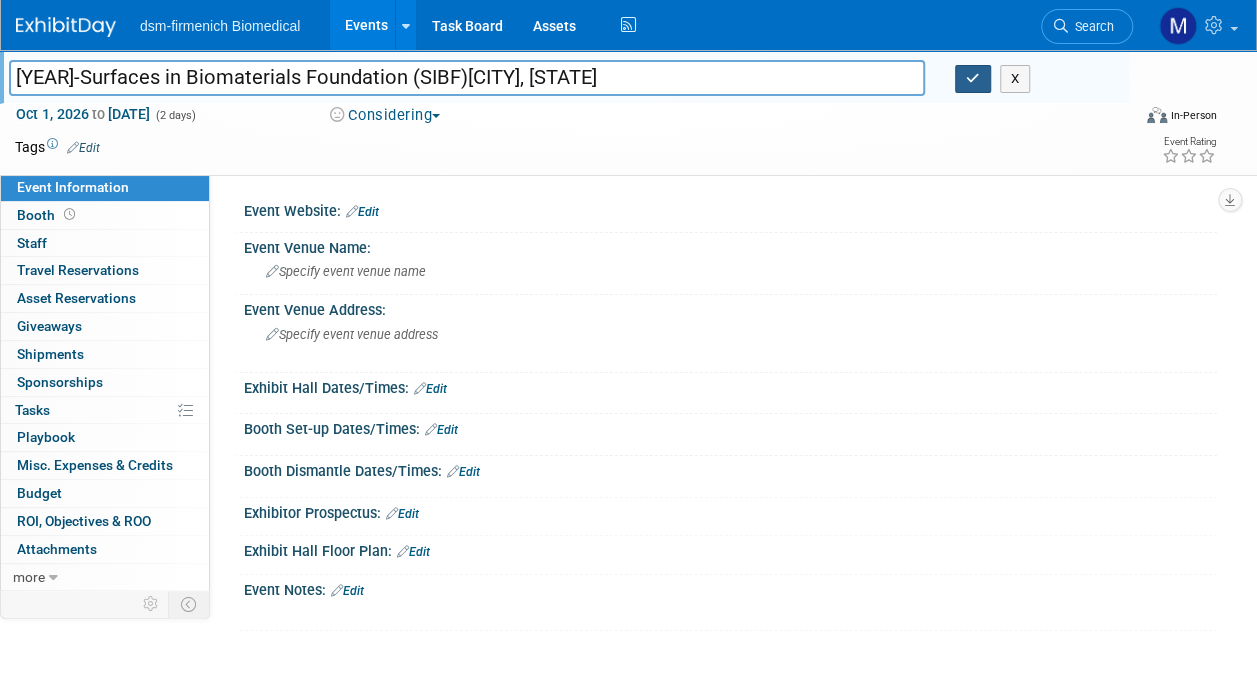 type on "[YEAR]-[ORGANIZATION] [CITY], [STATE]" 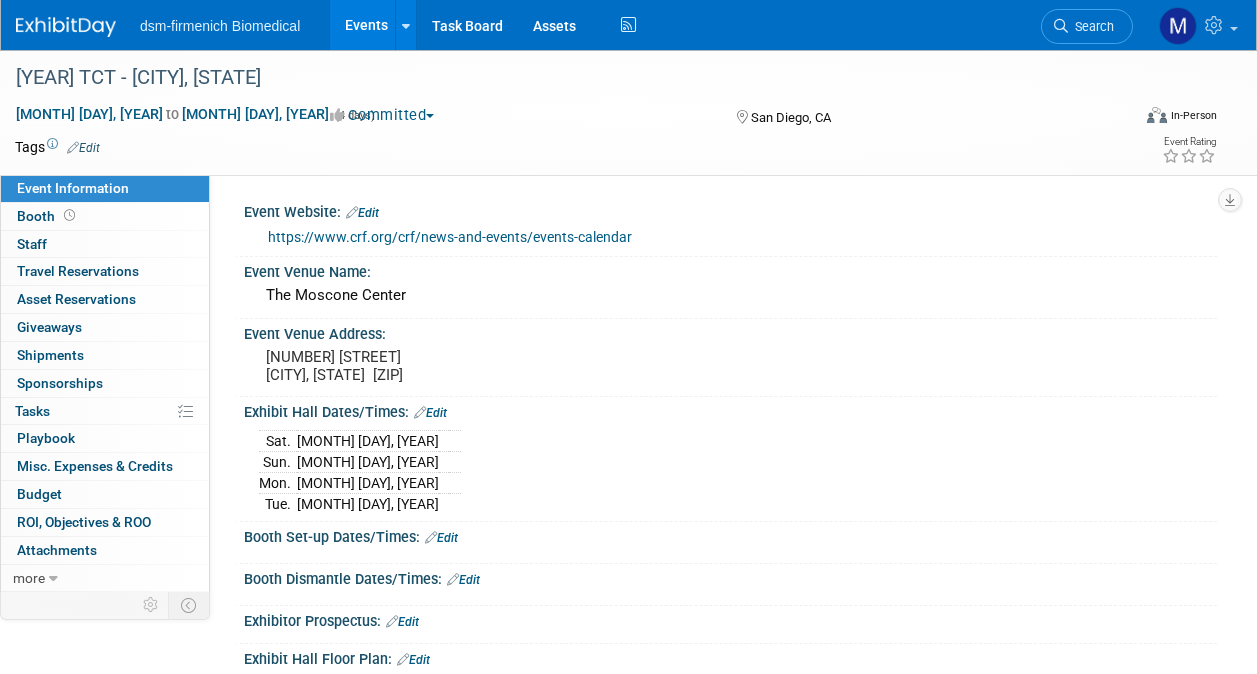 scroll, scrollTop: 0, scrollLeft: 0, axis: both 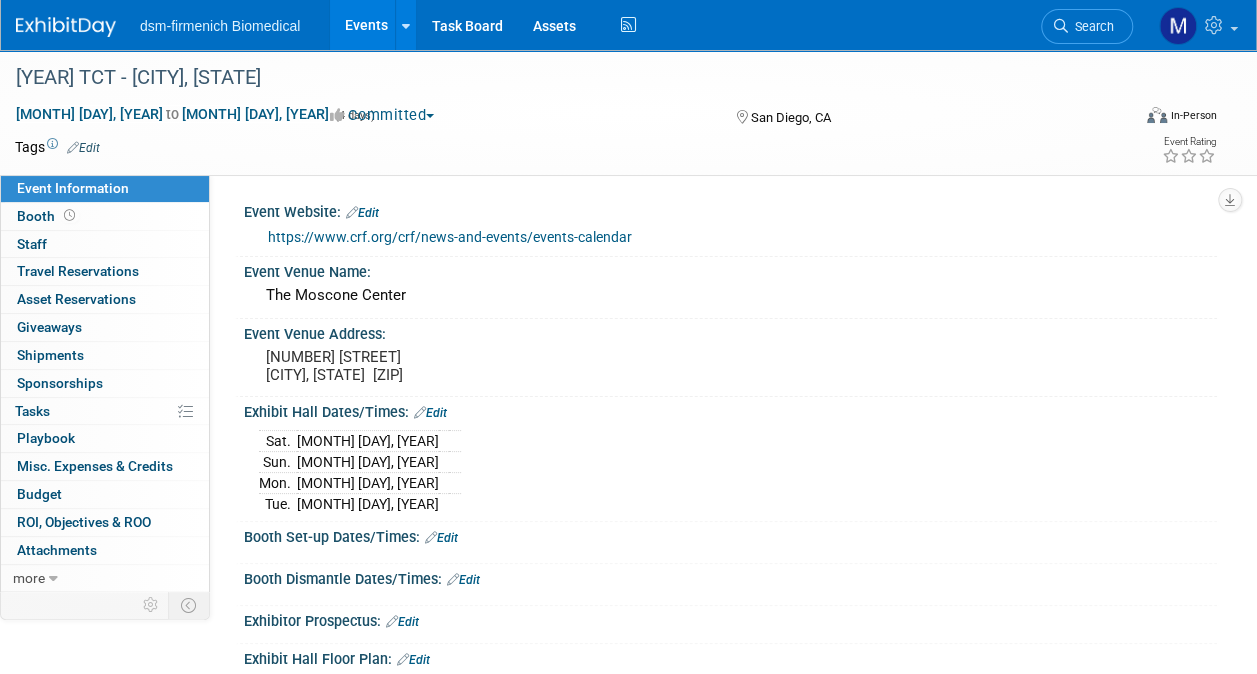 click on "Committed" at bounding box center [382, 115] 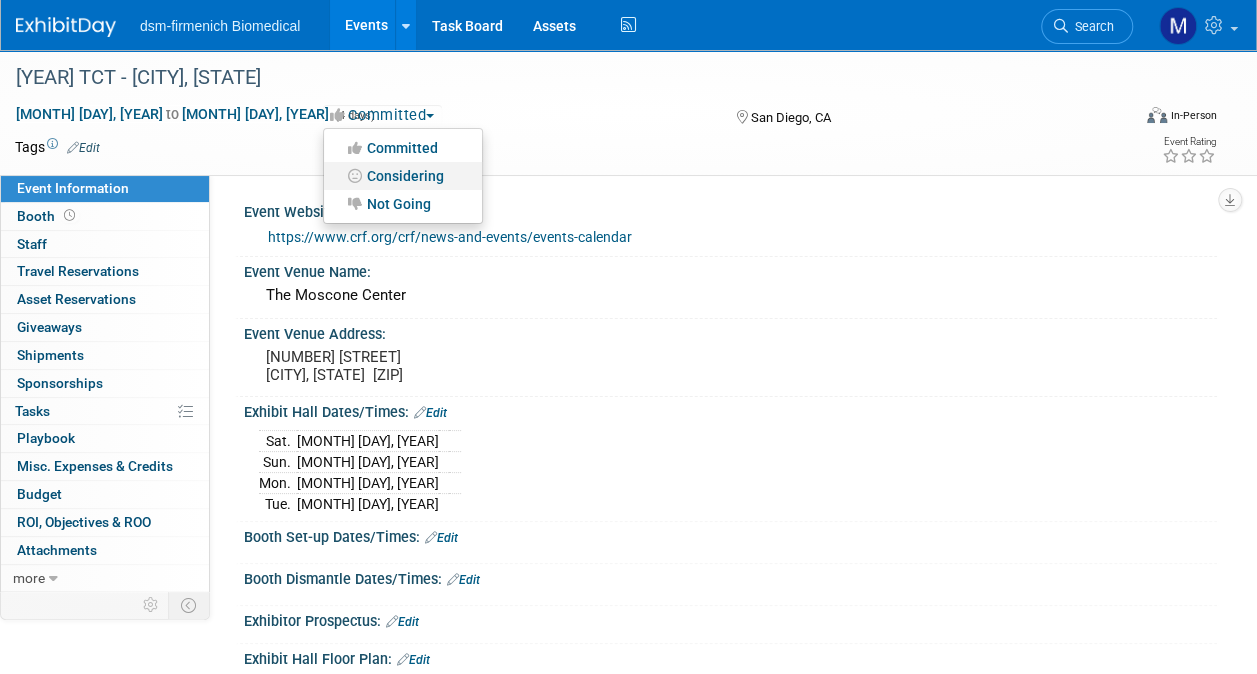 click on "Considering" at bounding box center [403, 176] 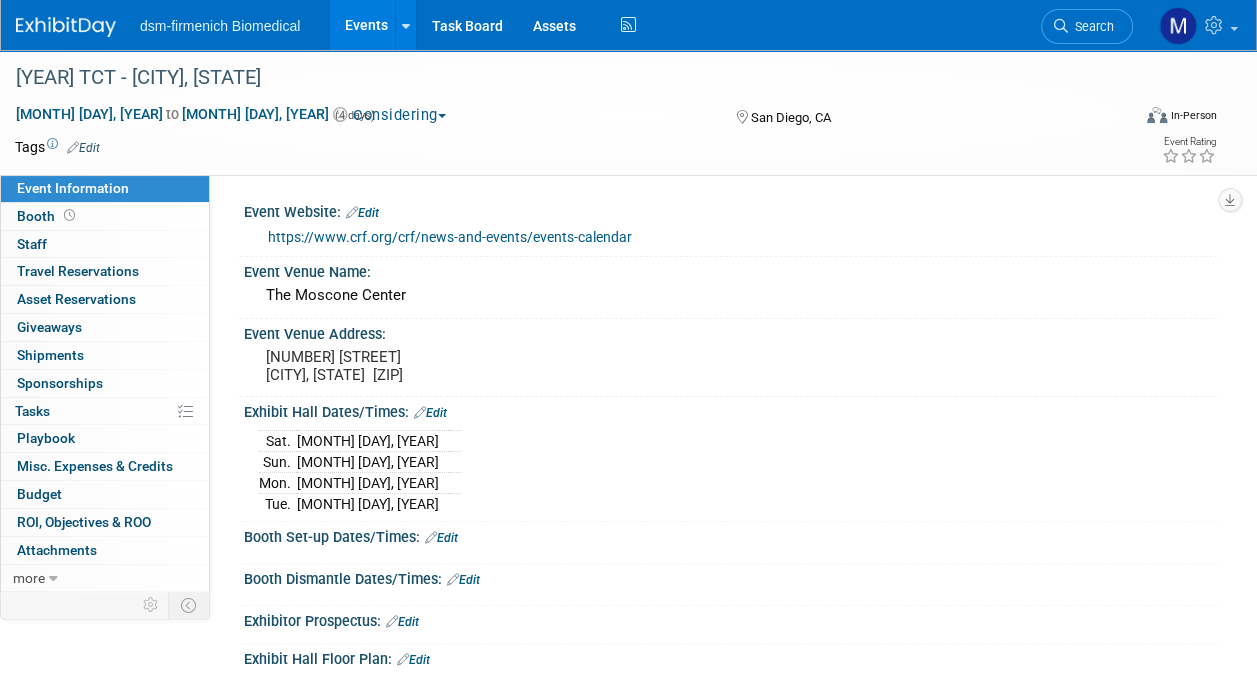 click on "Events" at bounding box center (366, 25) 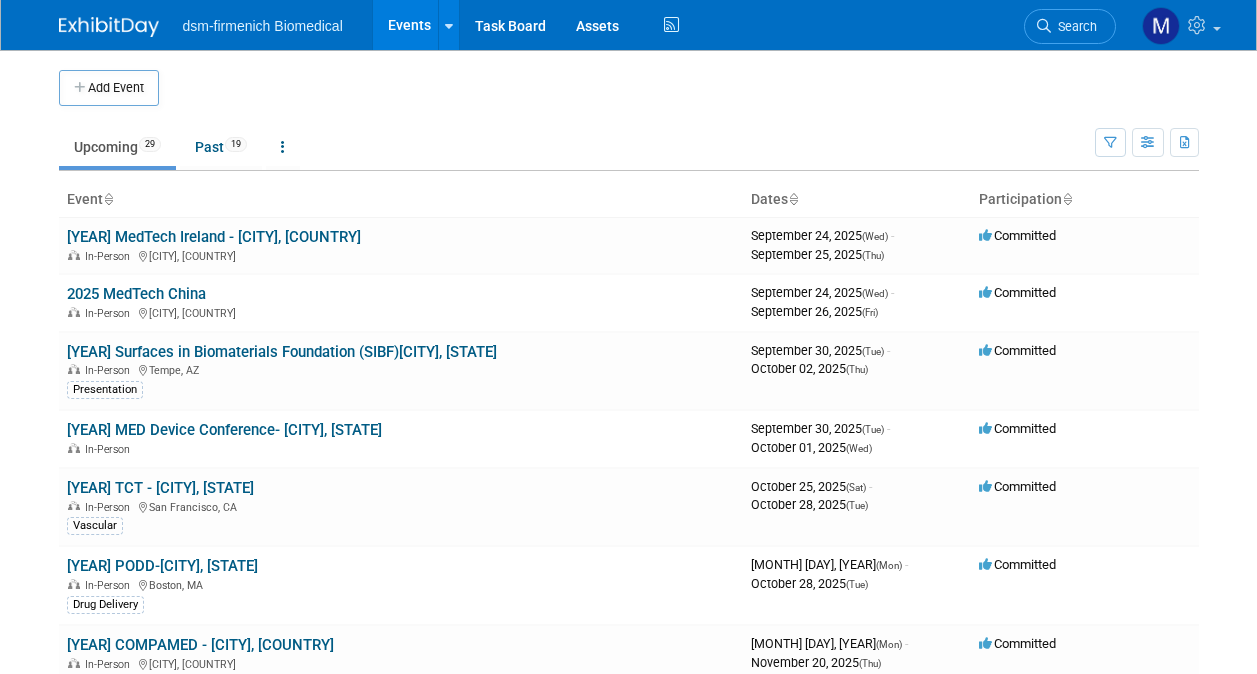 scroll, scrollTop: 0, scrollLeft: 0, axis: both 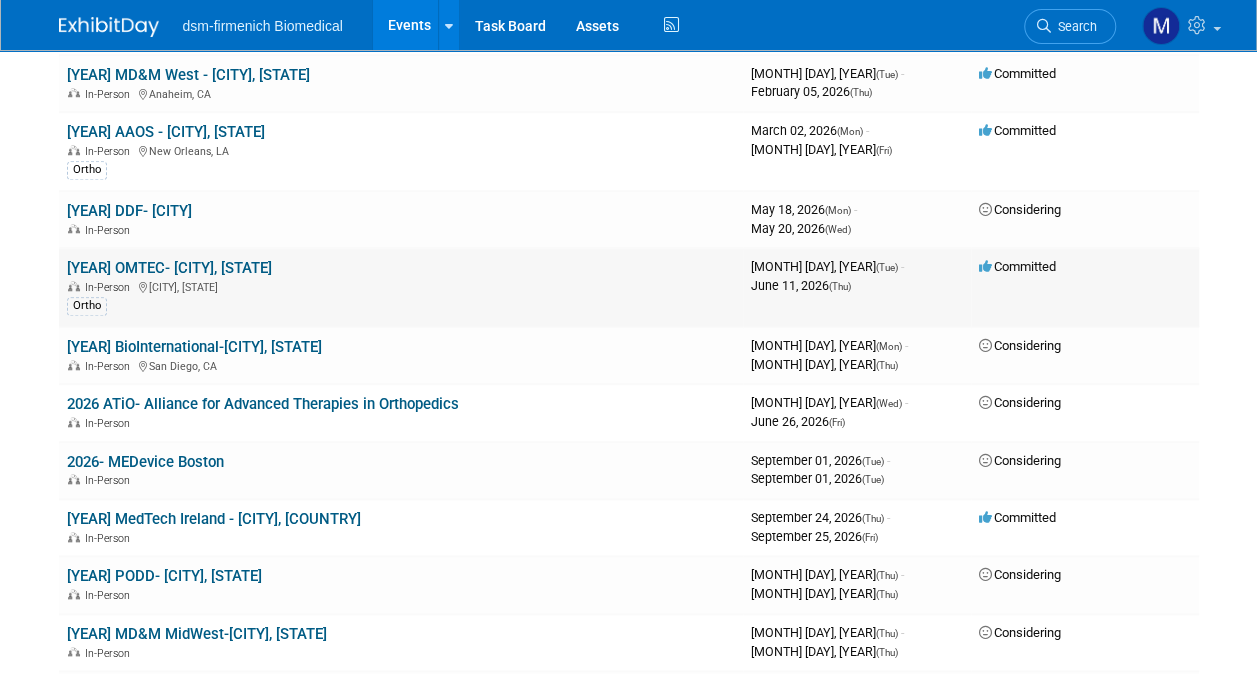 click on "[YEAR] OMTEC- [CITY], [STATE]" at bounding box center [169, 268] 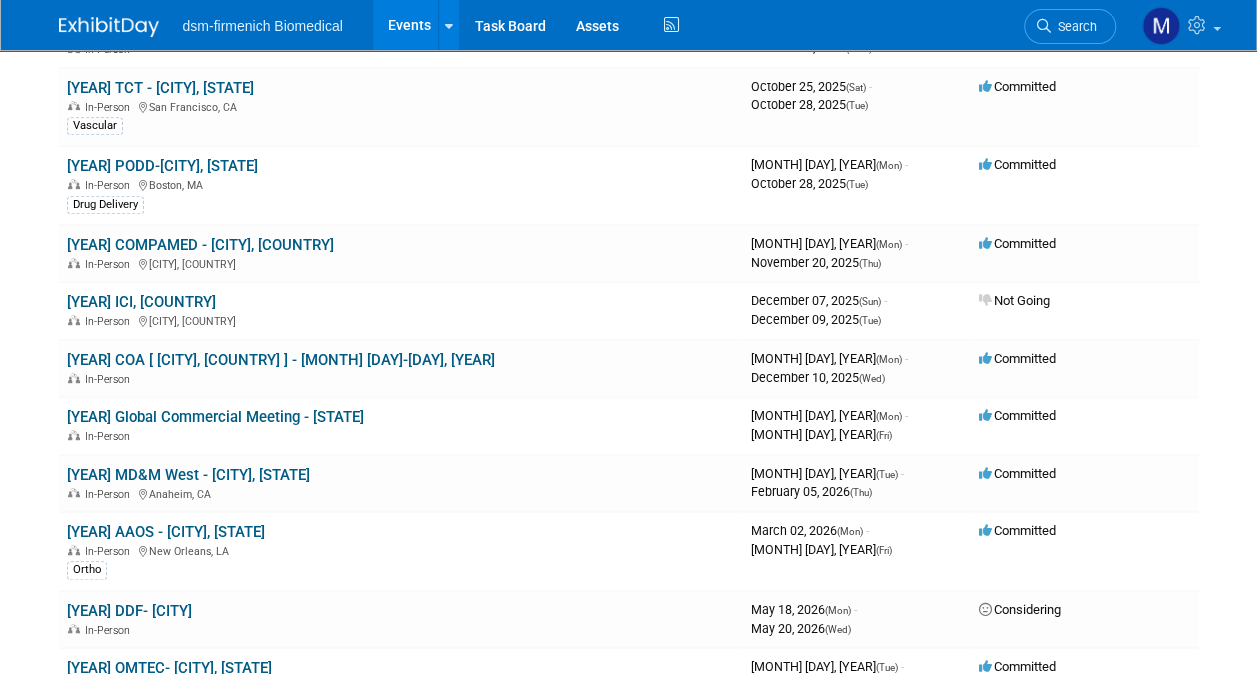 scroll, scrollTop: 0, scrollLeft: 0, axis: both 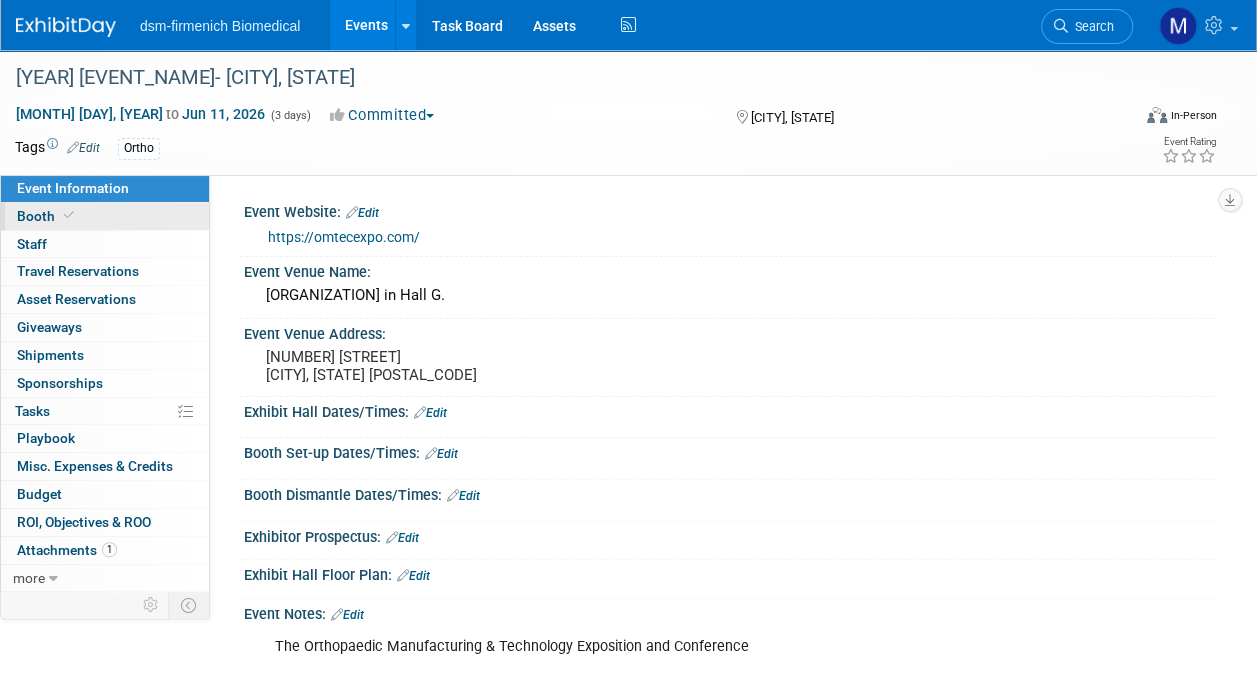 click at bounding box center (69, 215) 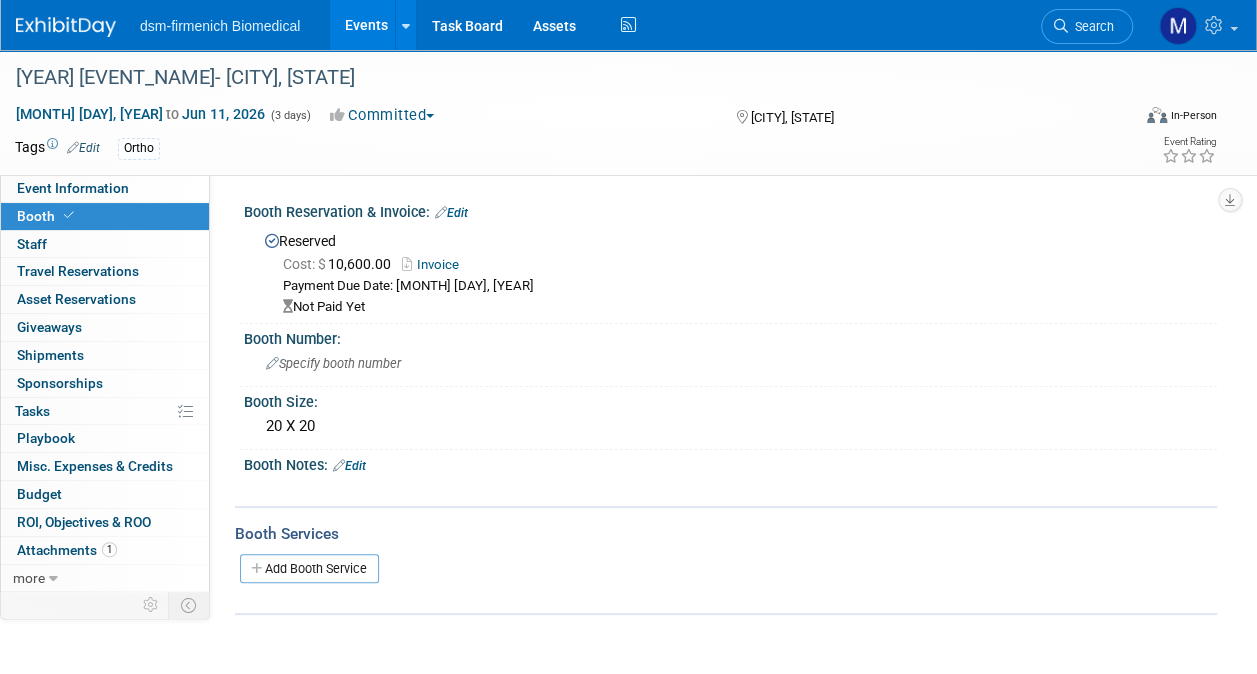 click on "Invoice" at bounding box center [435, 264] 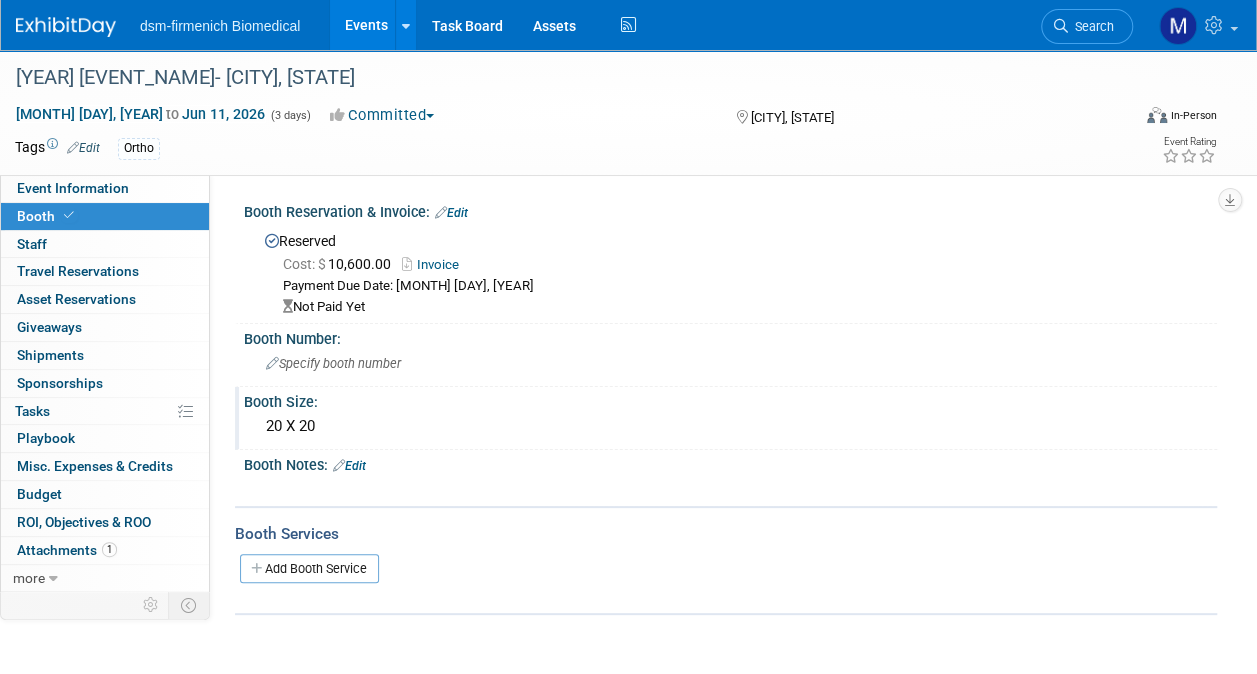 click on "20 X 20" at bounding box center [730, 426] 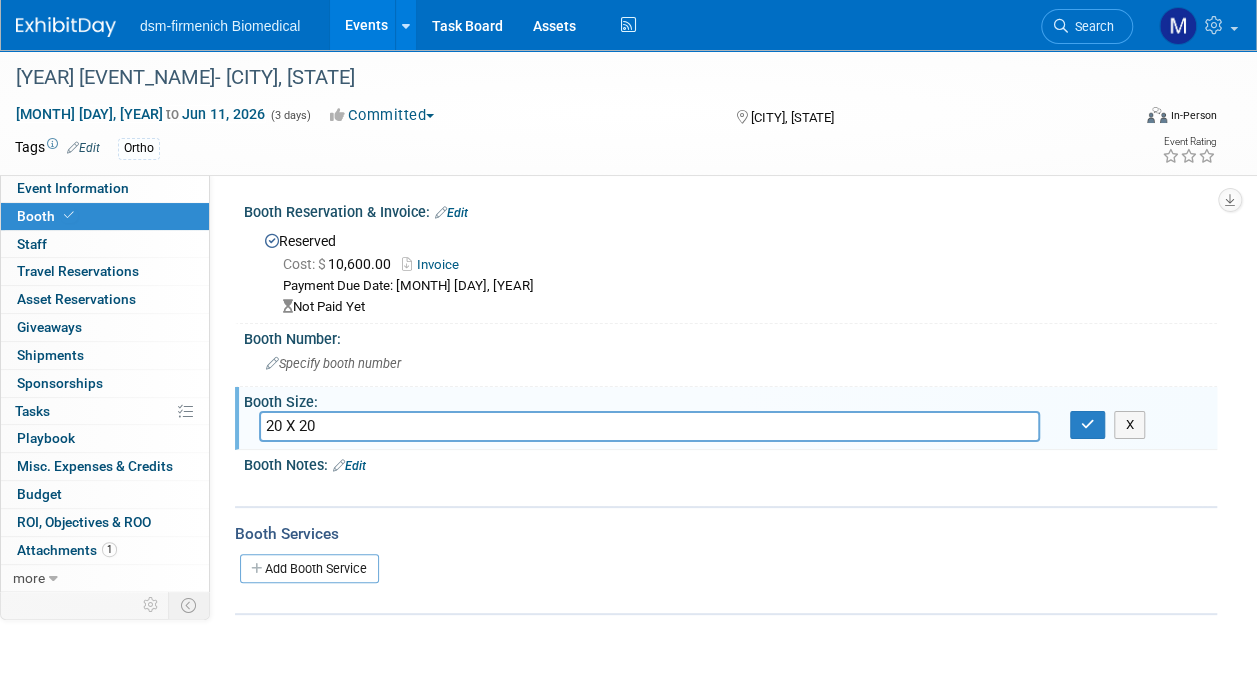 click on "20 X 20" at bounding box center [649, 426] 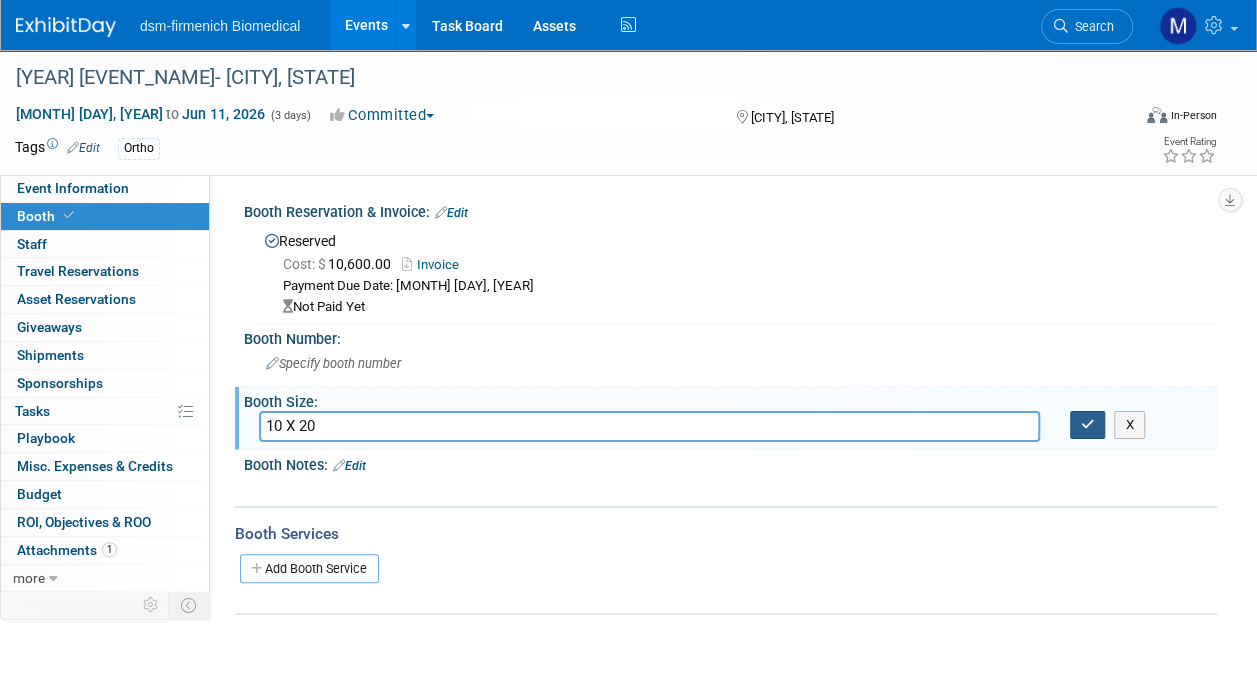 type on "10 X 20" 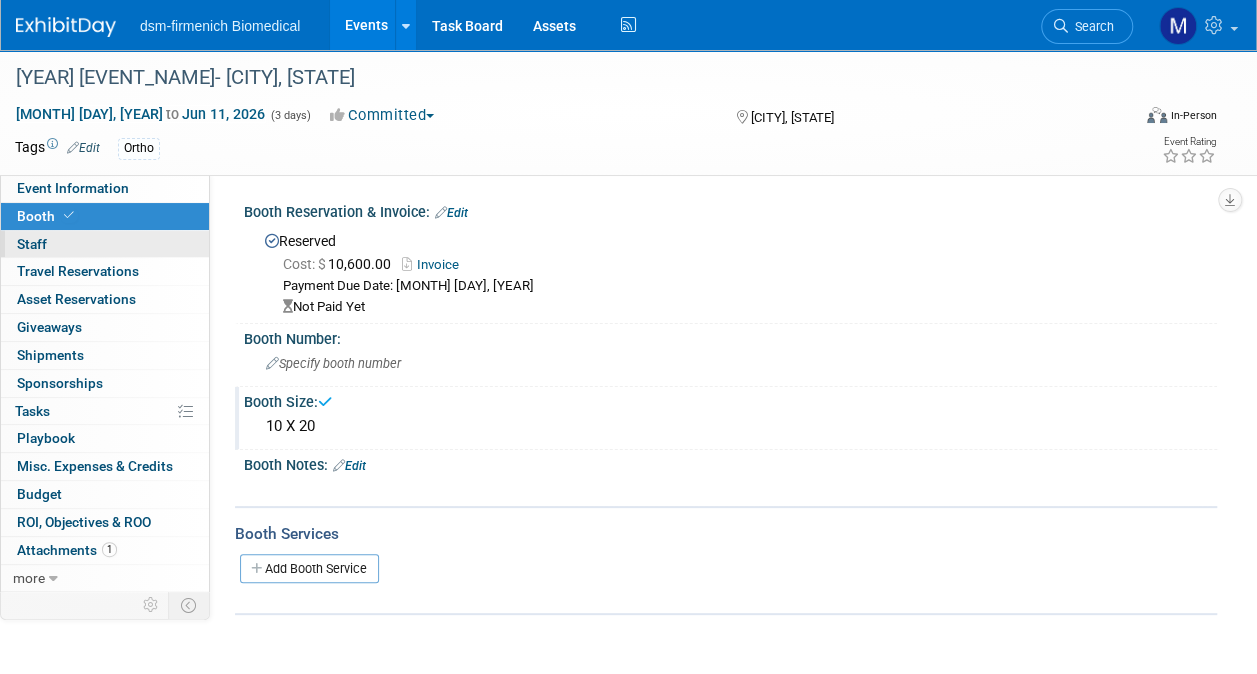 click on "0
Staff 0" at bounding box center (105, 244) 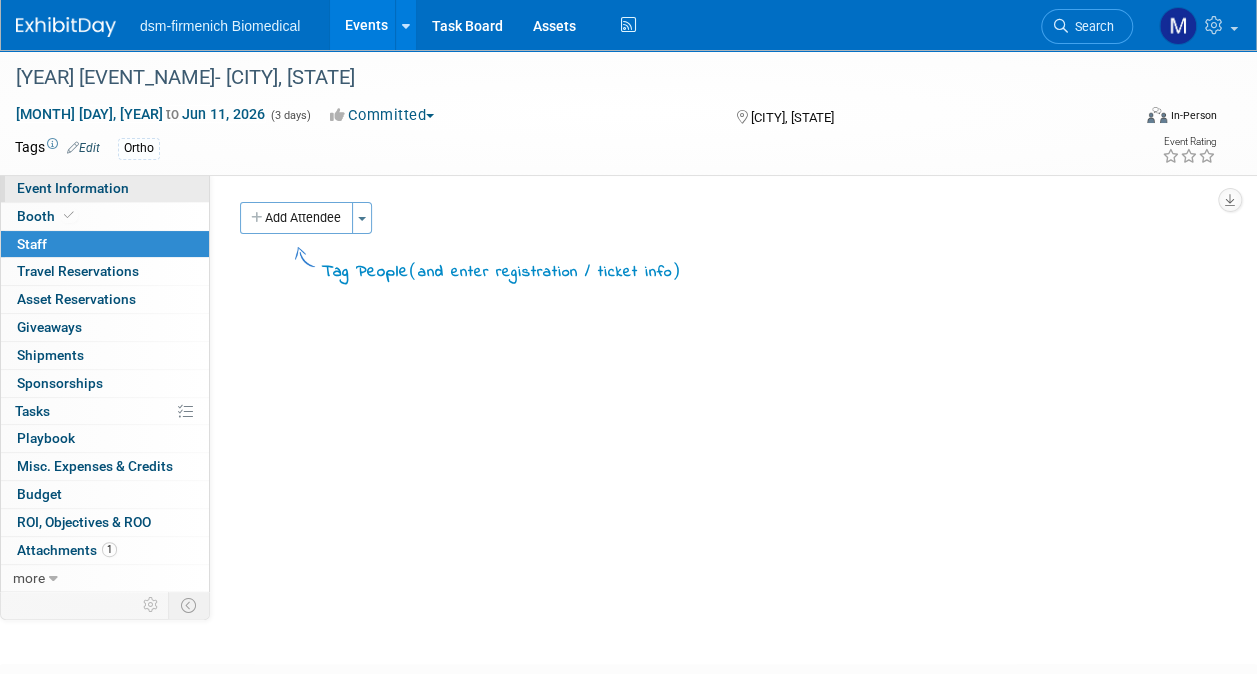 click on "Event Information" at bounding box center [73, 188] 